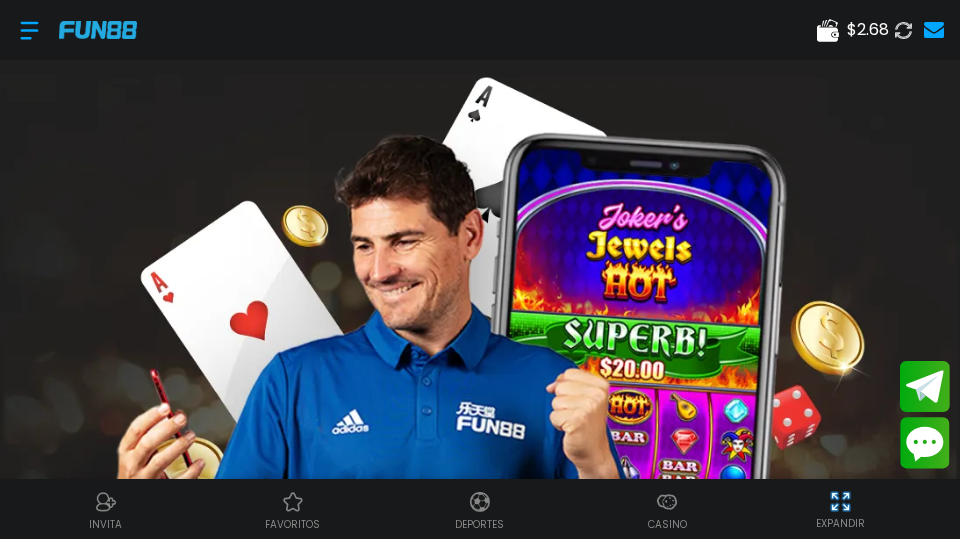 scroll, scrollTop: 400, scrollLeft: 0, axis: vertical 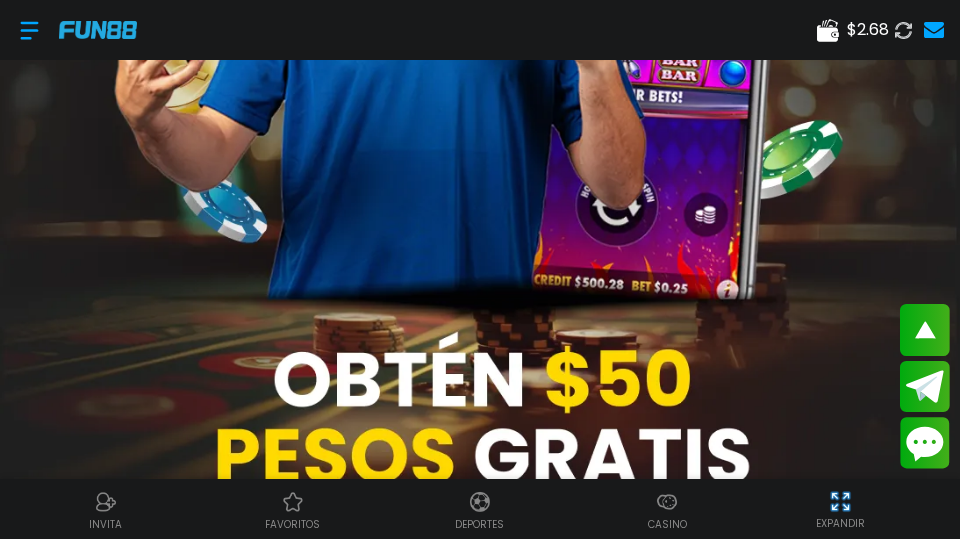 click at bounding box center [667, 502] 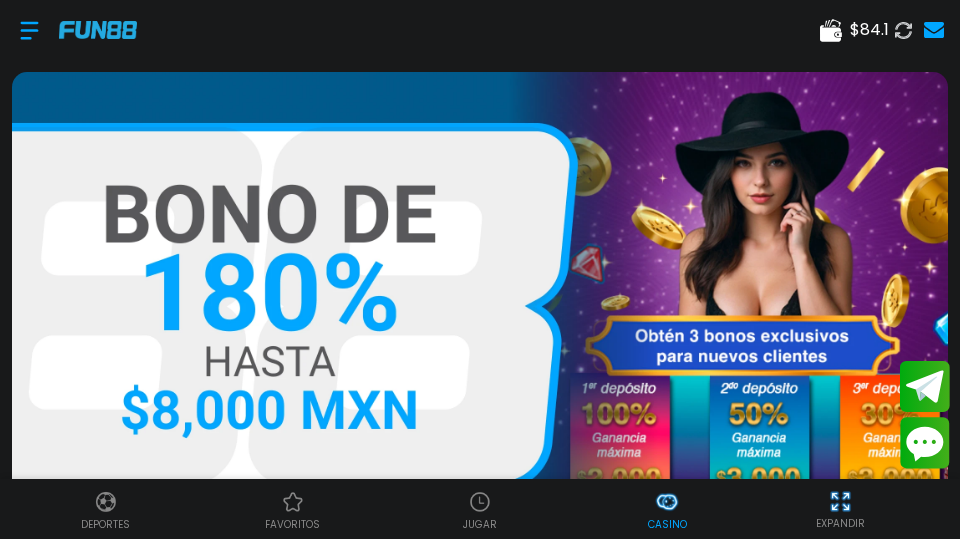 scroll, scrollTop: 60, scrollLeft: 0, axis: vertical 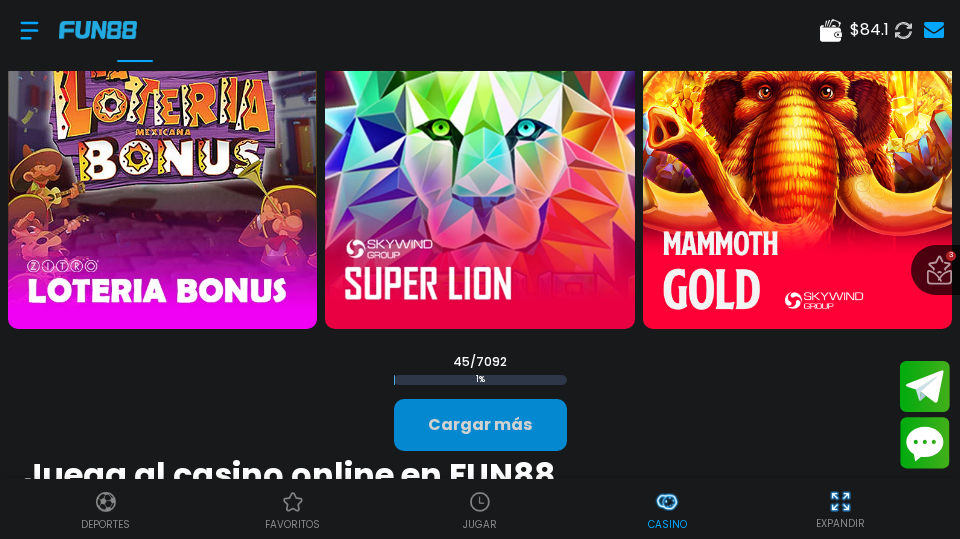 click on "Cargar más" at bounding box center (480, 425) 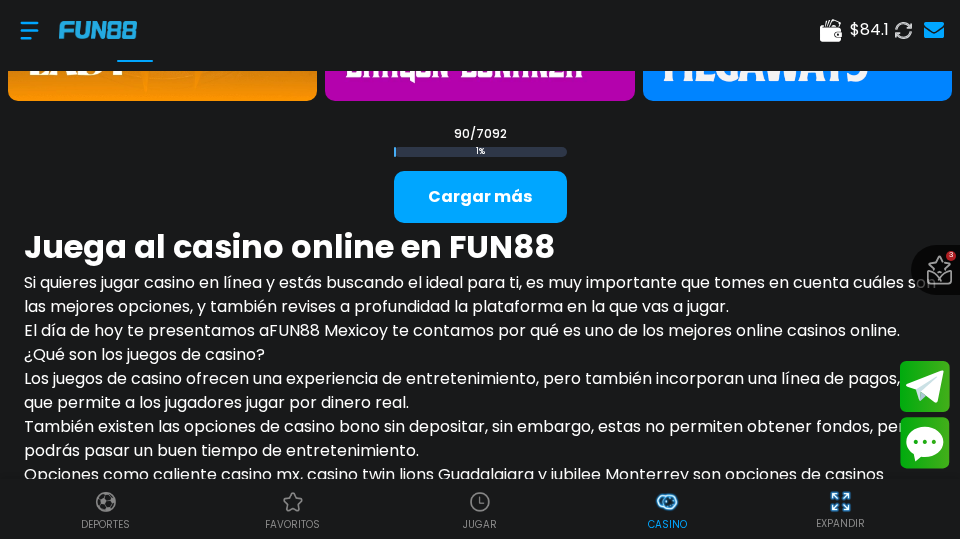 scroll, scrollTop: 10246, scrollLeft: 0, axis: vertical 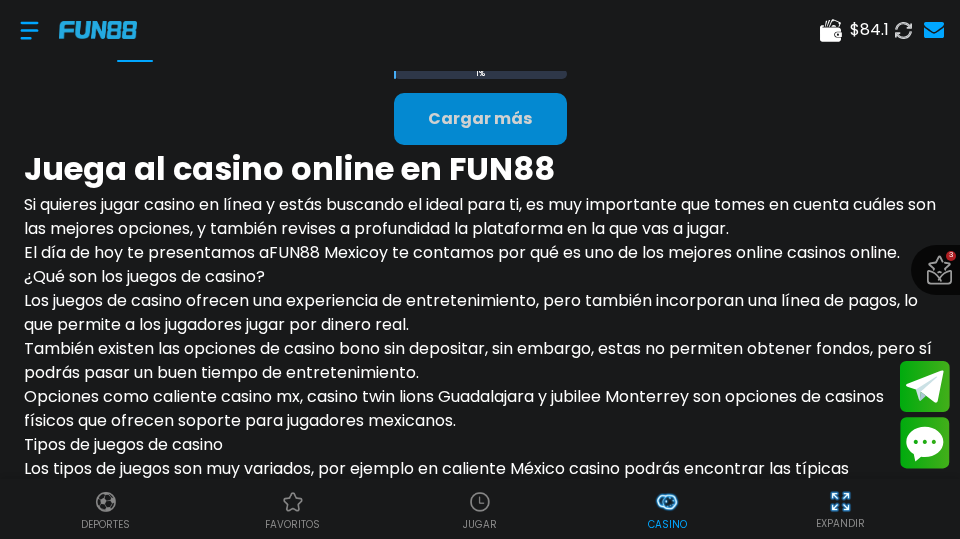 click on "Cargar más" at bounding box center [480, 119] 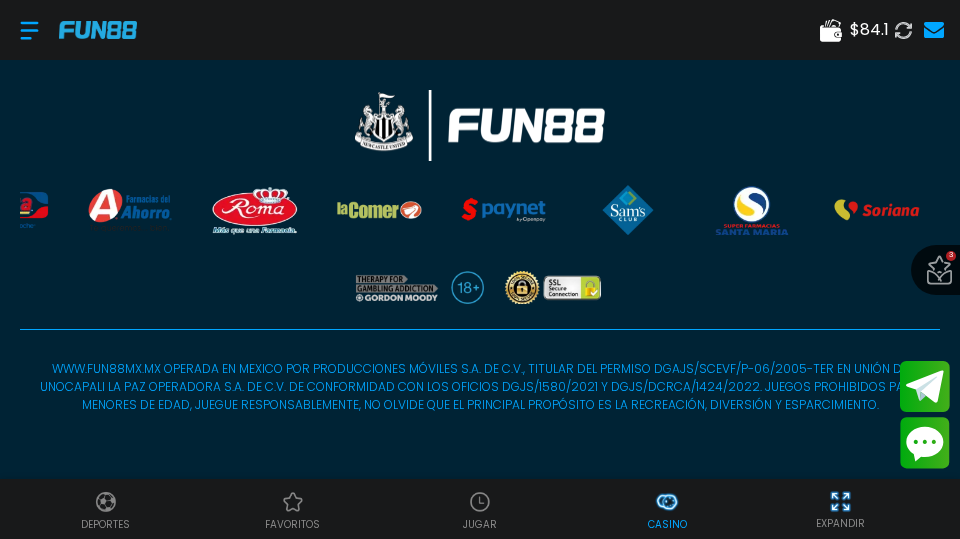 scroll, scrollTop: 0, scrollLeft: 0, axis: both 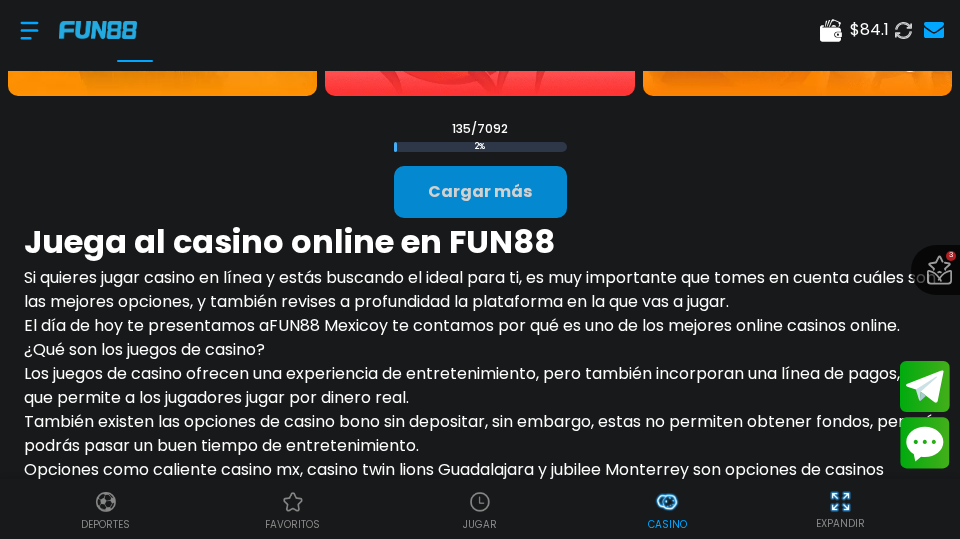 click on "Cargar más" at bounding box center [480, 192] 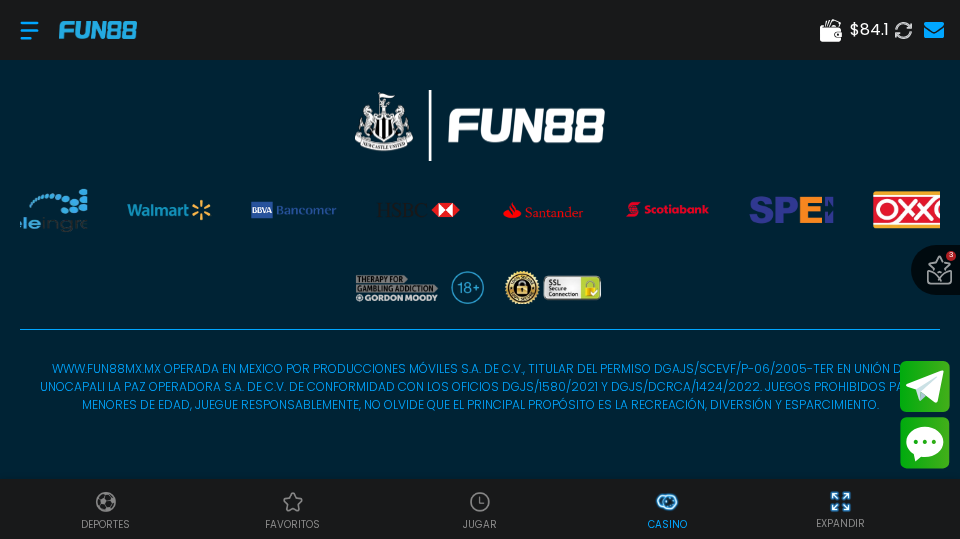 scroll, scrollTop: 7984, scrollLeft: 0, axis: vertical 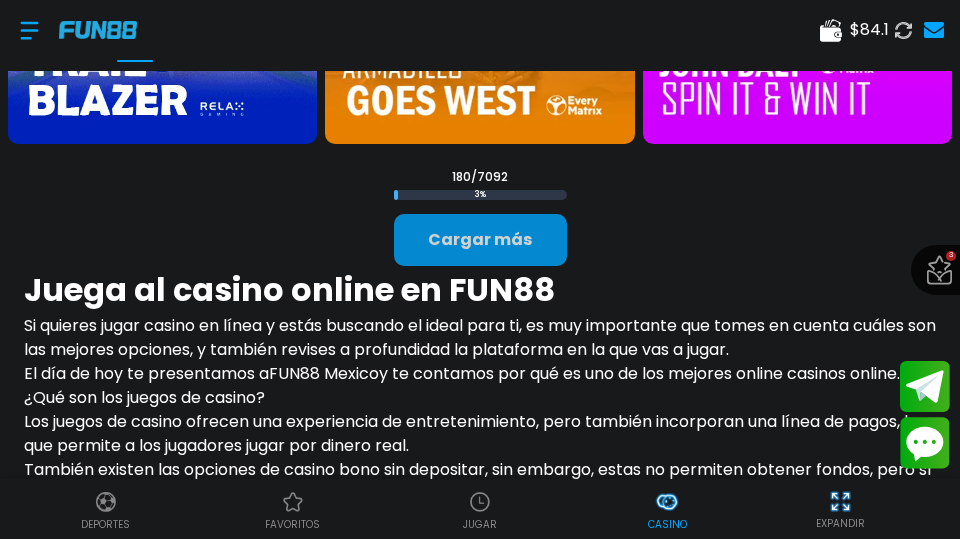 click on "Cargar más" at bounding box center [480, 240] 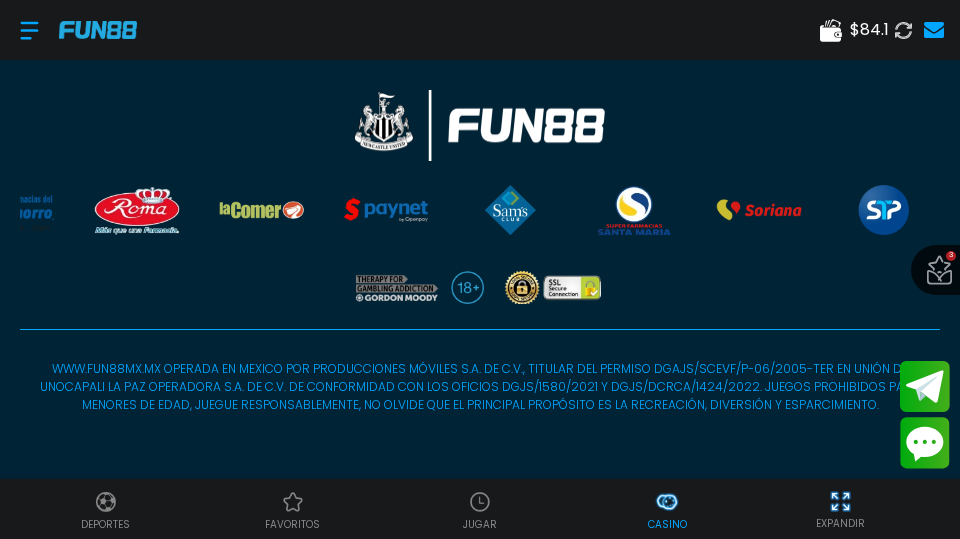 scroll, scrollTop: 7984, scrollLeft: 0, axis: vertical 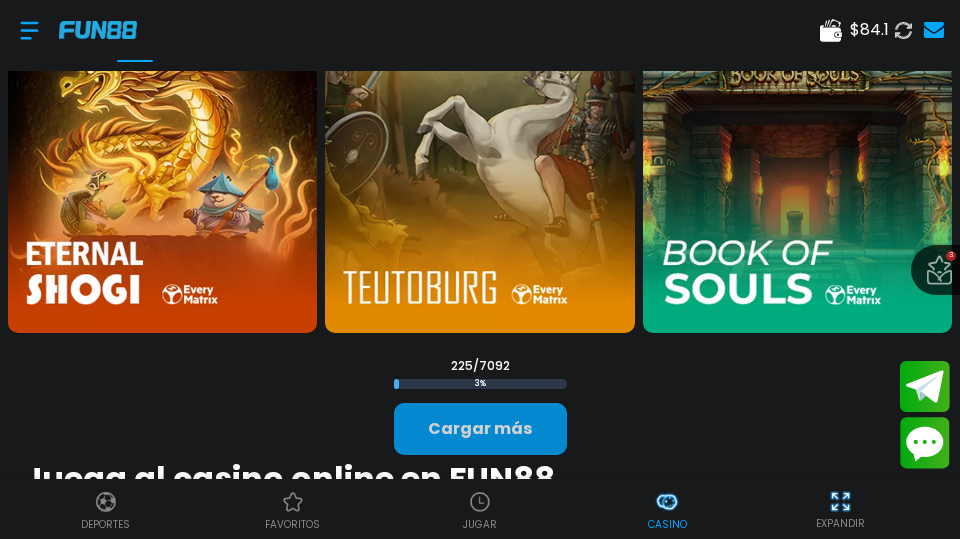 click on "Cargar más" at bounding box center (480, 429) 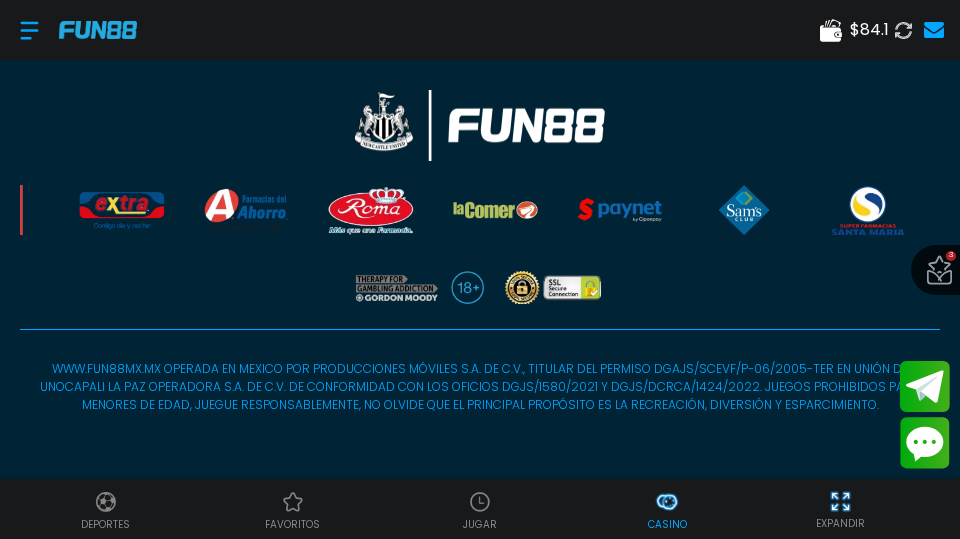 scroll, scrollTop: 7984, scrollLeft: 0, axis: vertical 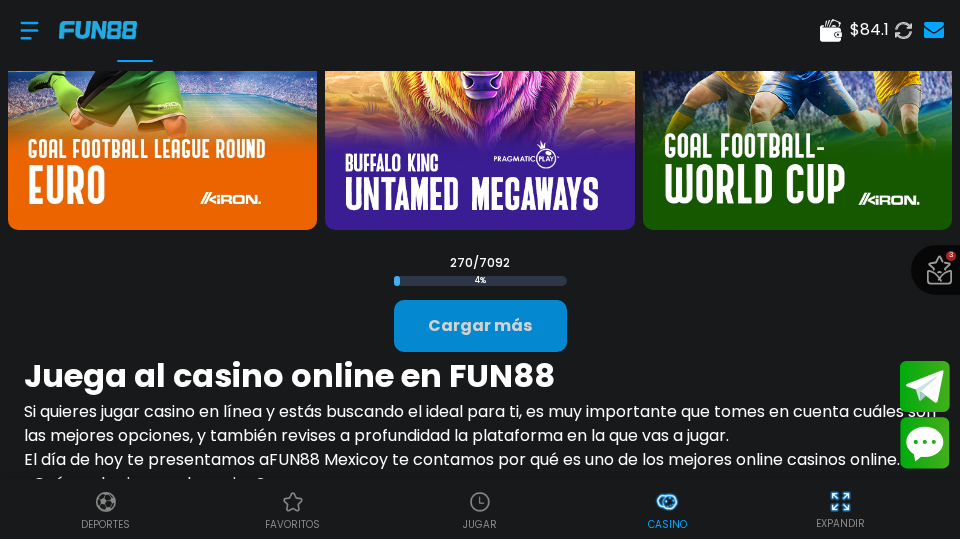 click on "Cargar más" at bounding box center [480, 326] 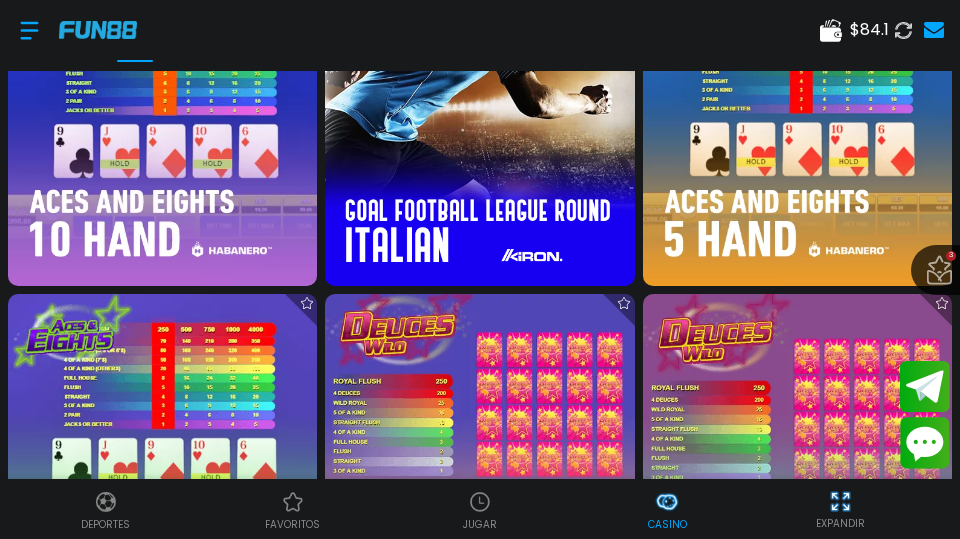 scroll, scrollTop: 30219, scrollLeft: 0, axis: vertical 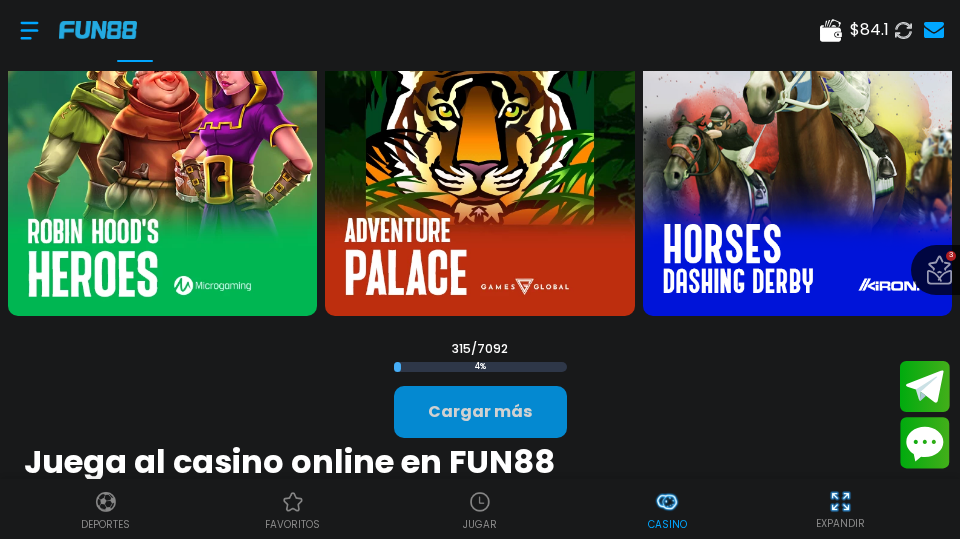 click on "Cargar más" at bounding box center (480, 412) 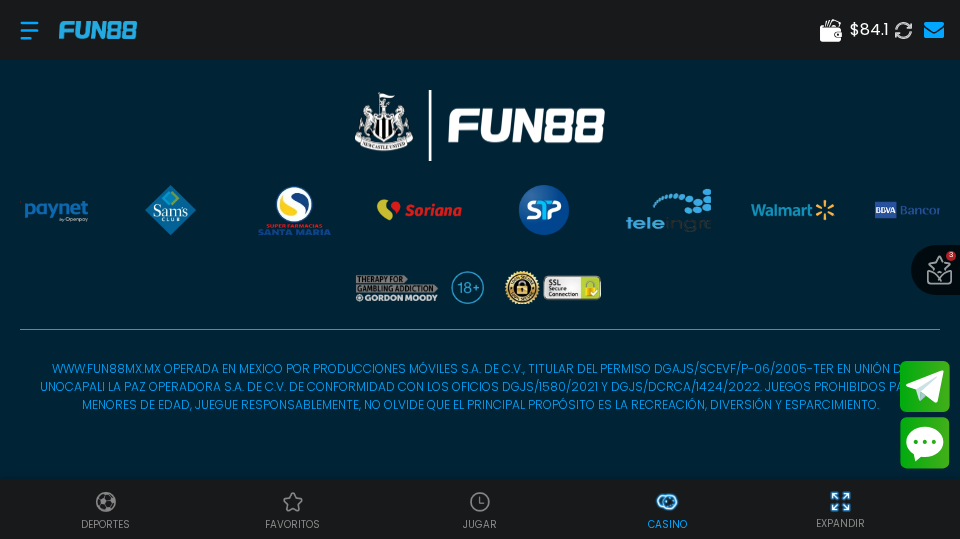 scroll, scrollTop: 7984, scrollLeft: 0, axis: vertical 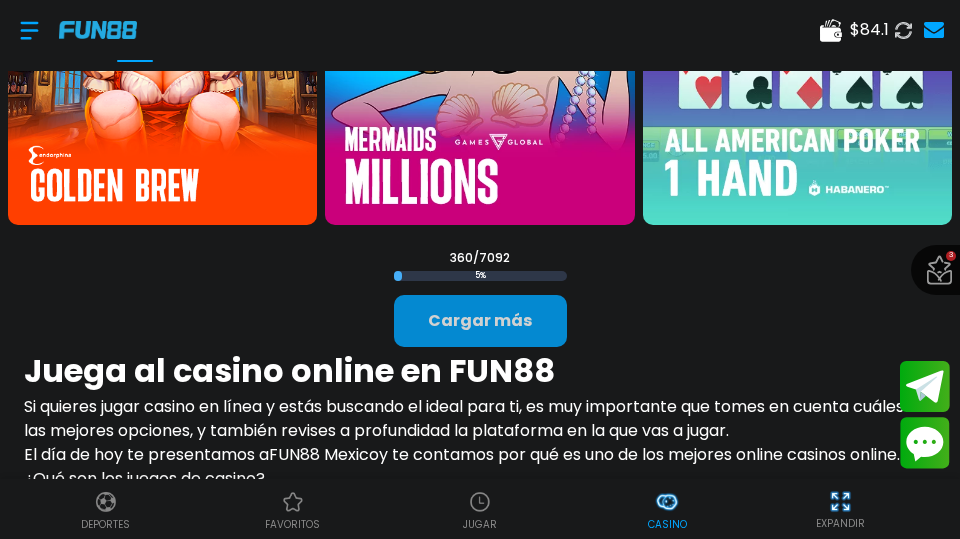click on "Cargar más" at bounding box center [480, 321] 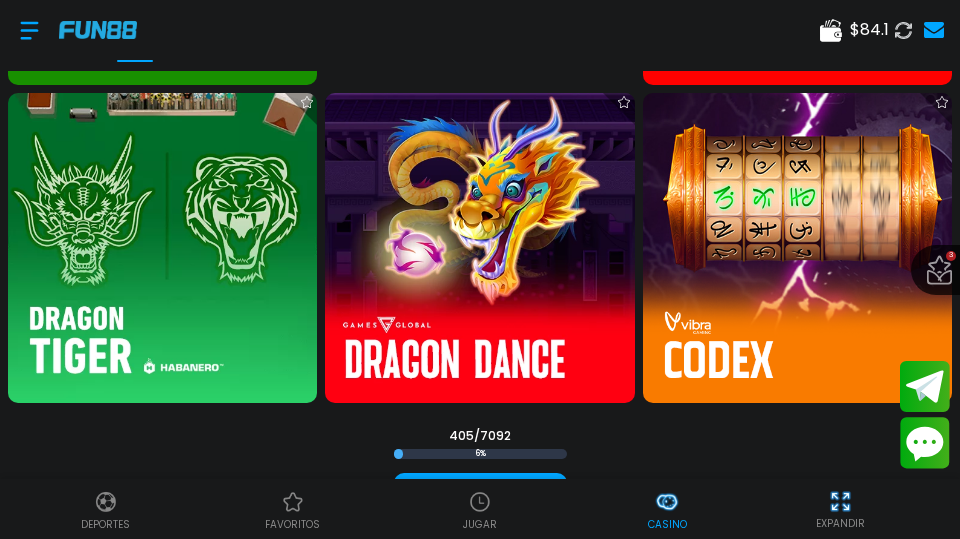 scroll, scrollTop: 43249, scrollLeft: 0, axis: vertical 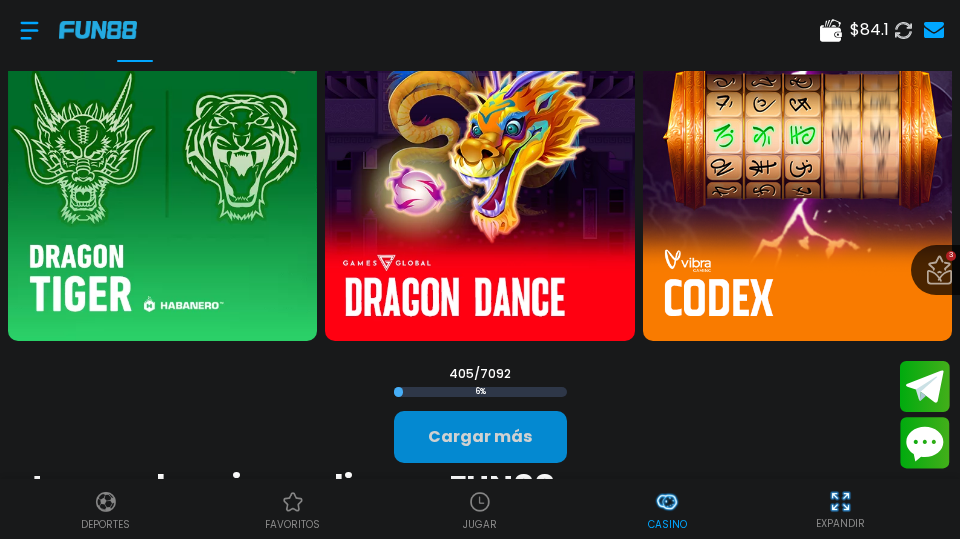click on "Cargar más" at bounding box center [480, 437] 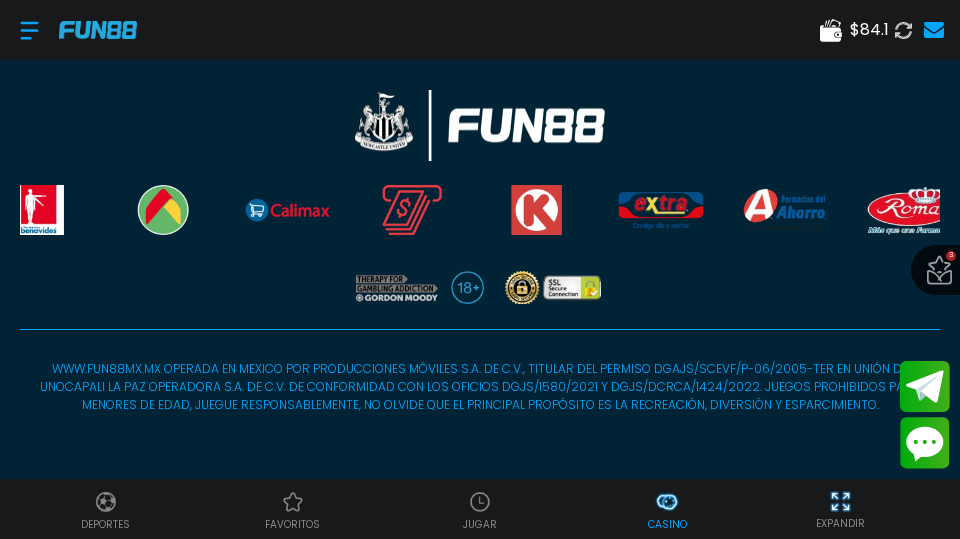 scroll, scrollTop: 7485, scrollLeft: 0, axis: vertical 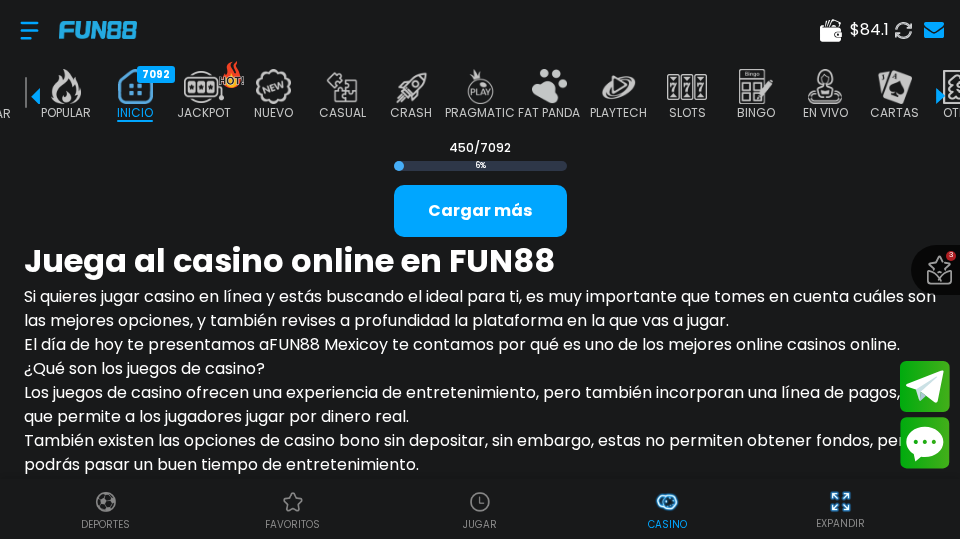 click on "Juega al casino online en FUN88" at bounding box center [480, 261] 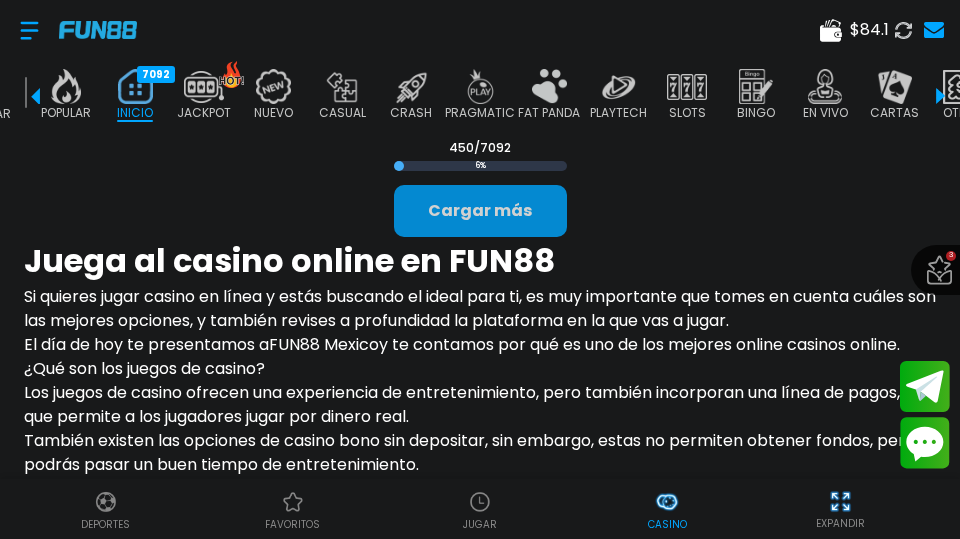 click on "Cargar más" at bounding box center (480, 211) 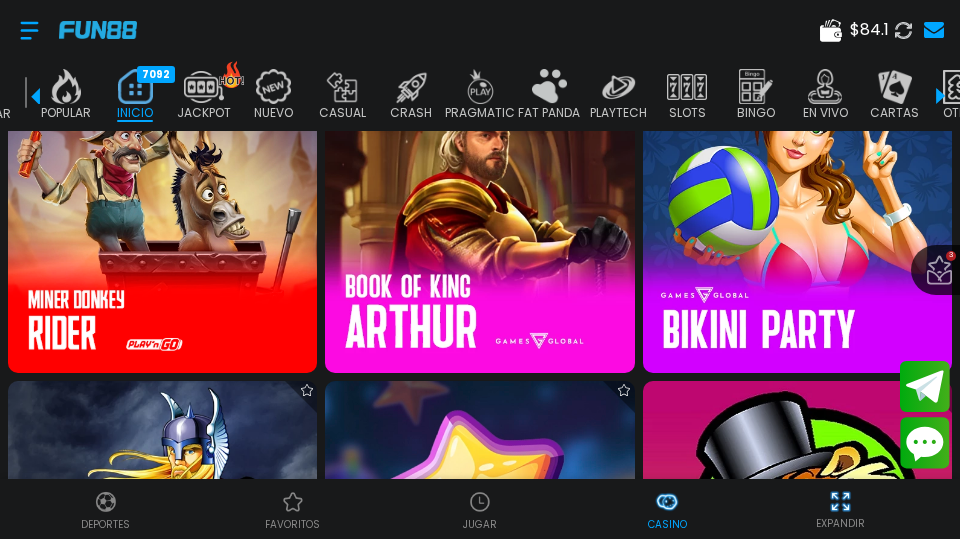 scroll, scrollTop: 45467, scrollLeft: 0, axis: vertical 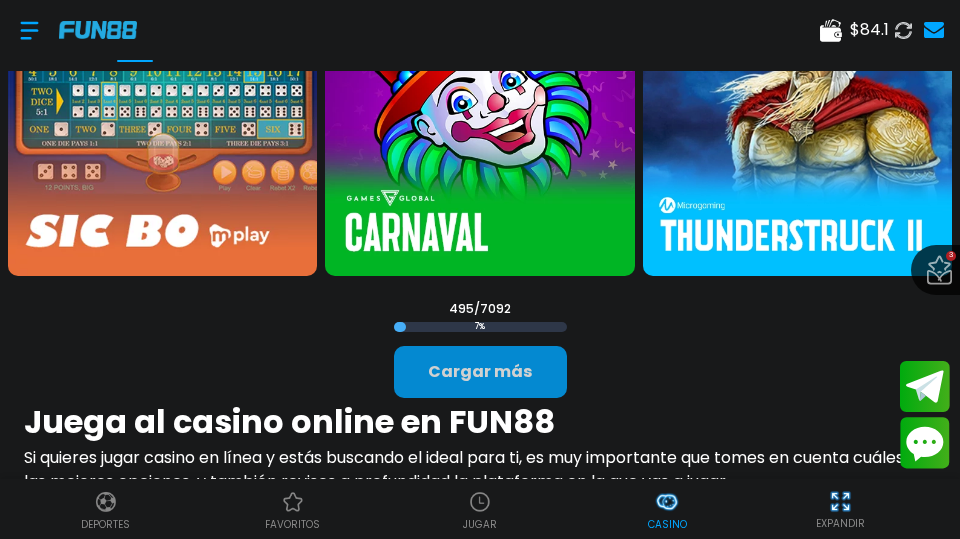 click on "Cargar más" at bounding box center [480, 372] 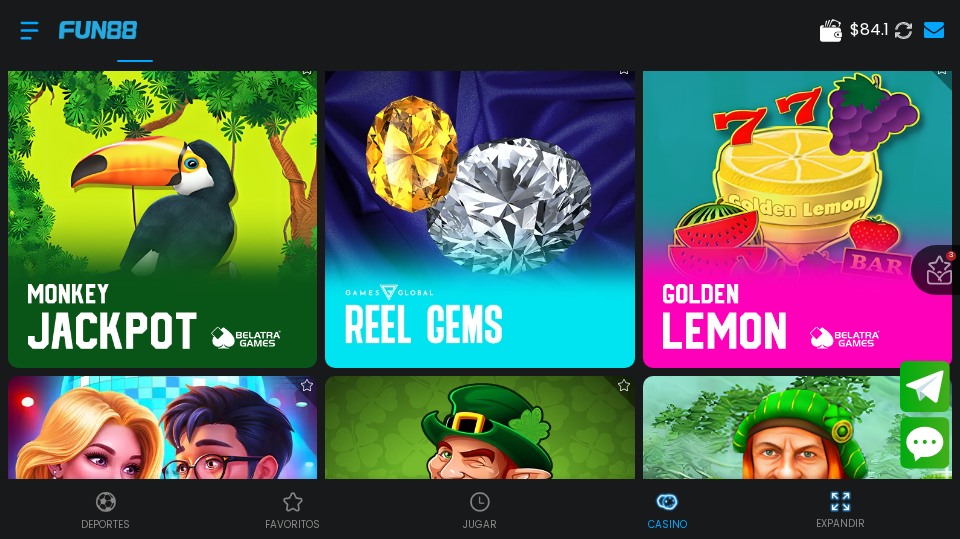 scroll, scrollTop: 57526, scrollLeft: 0, axis: vertical 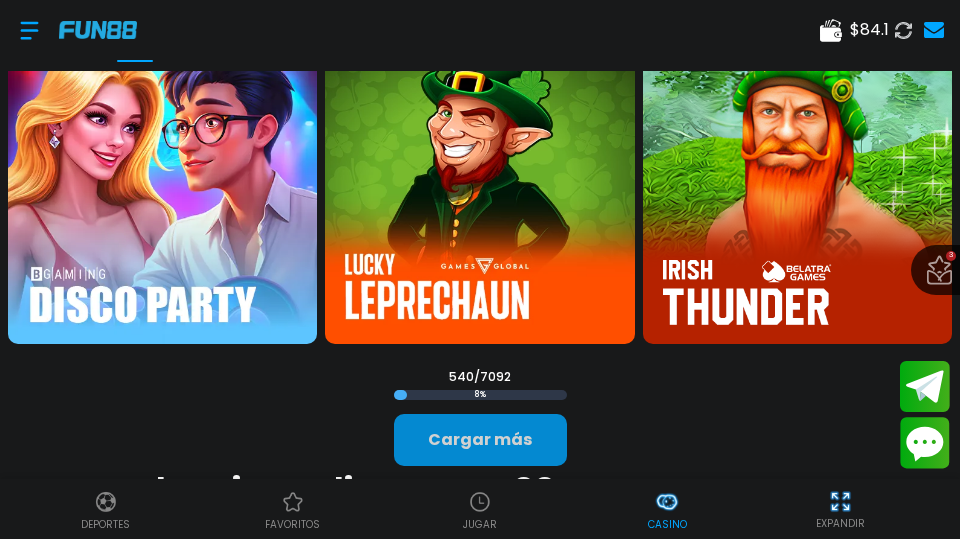 click on "Cargar más" at bounding box center [480, 440] 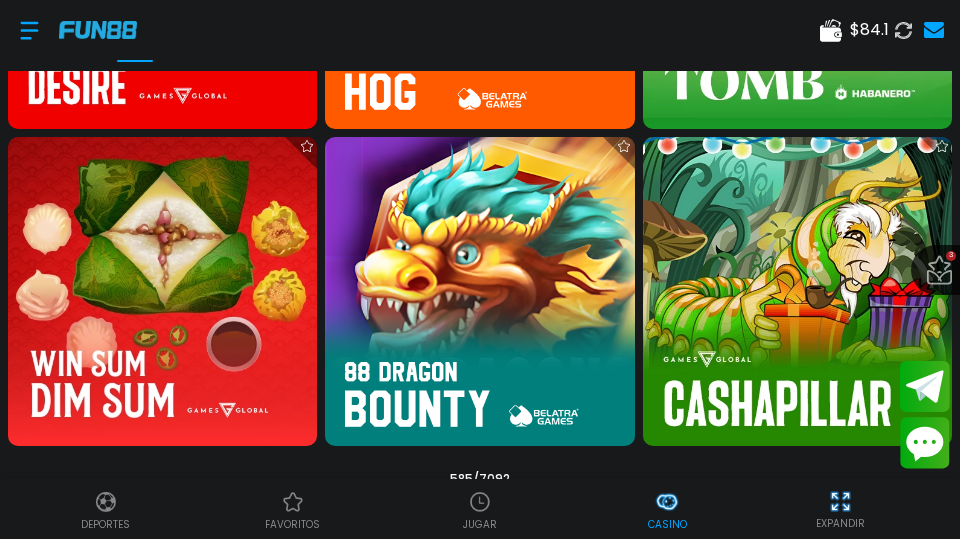 scroll, scrollTop: 62339, scrollLeft: 0, axis: vertical 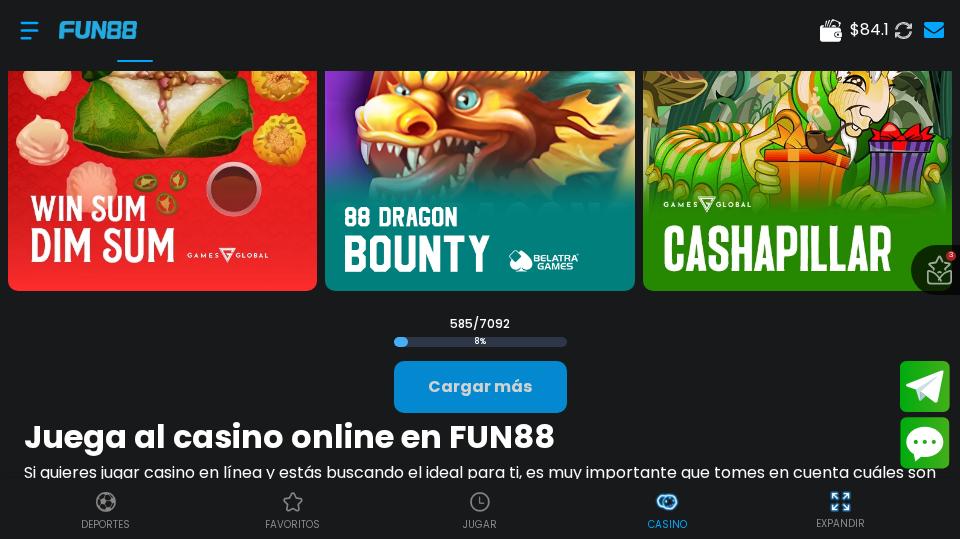 click on "Cargar más" at bounding box center [480, 387] 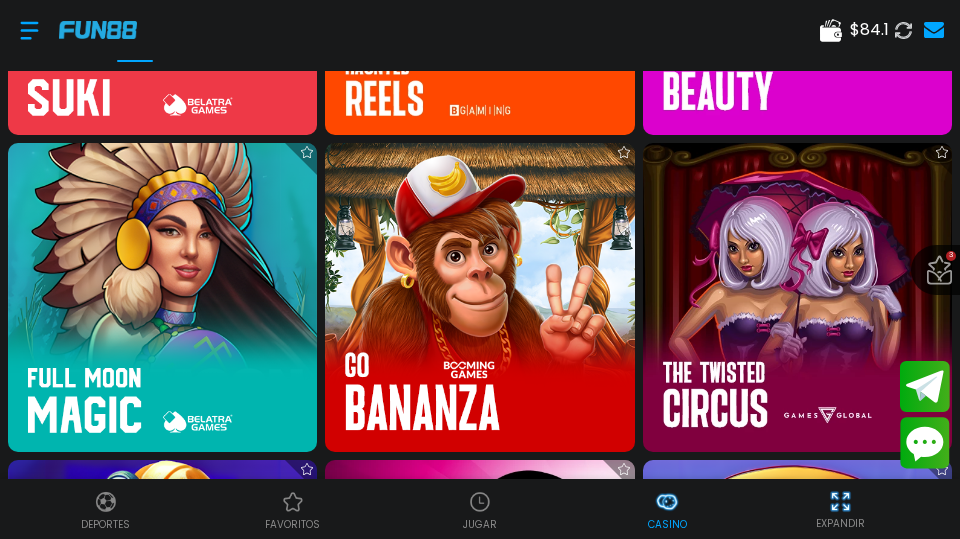 scroll, scrollTop: 69864, scrollLeft: 0, axis: vertical 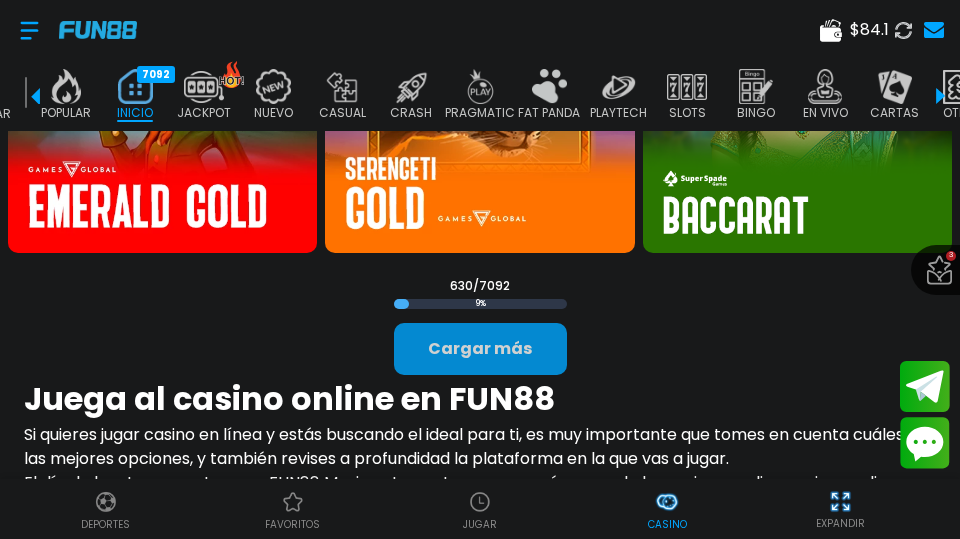 click on "Cargar más" at bounding box center (480, 349) 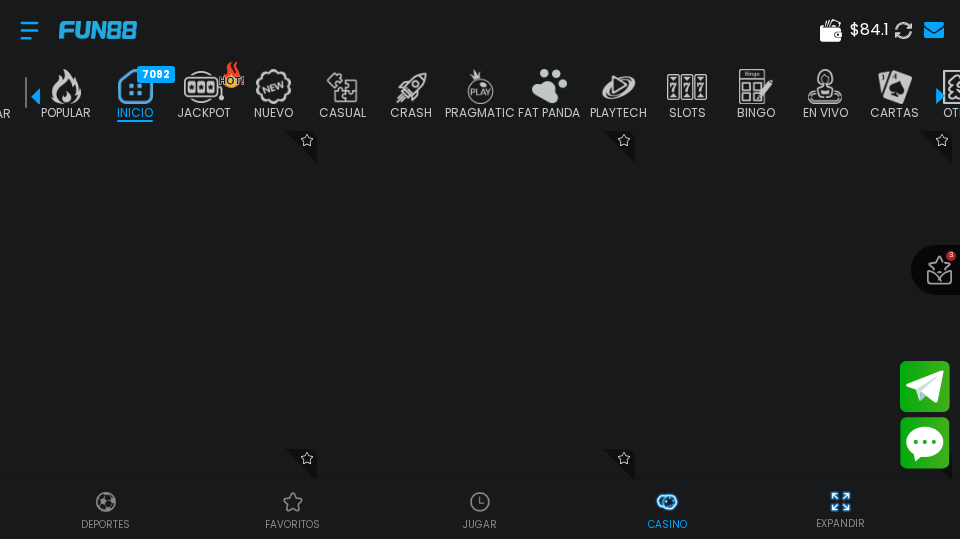 scroll, scrollTop: 60324, scrollLeft: 0, axis: vertical 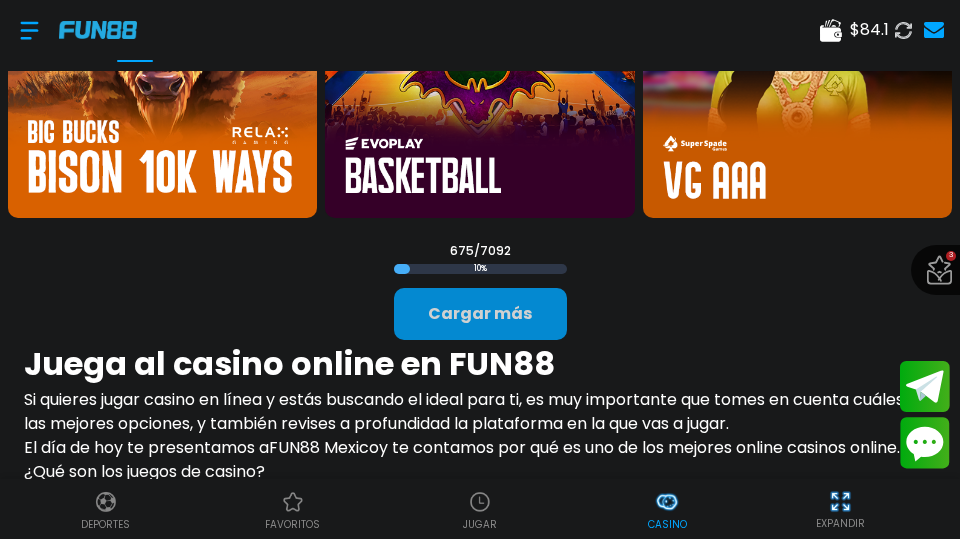 click on "Cargar más" at bounding box center [480, 314] 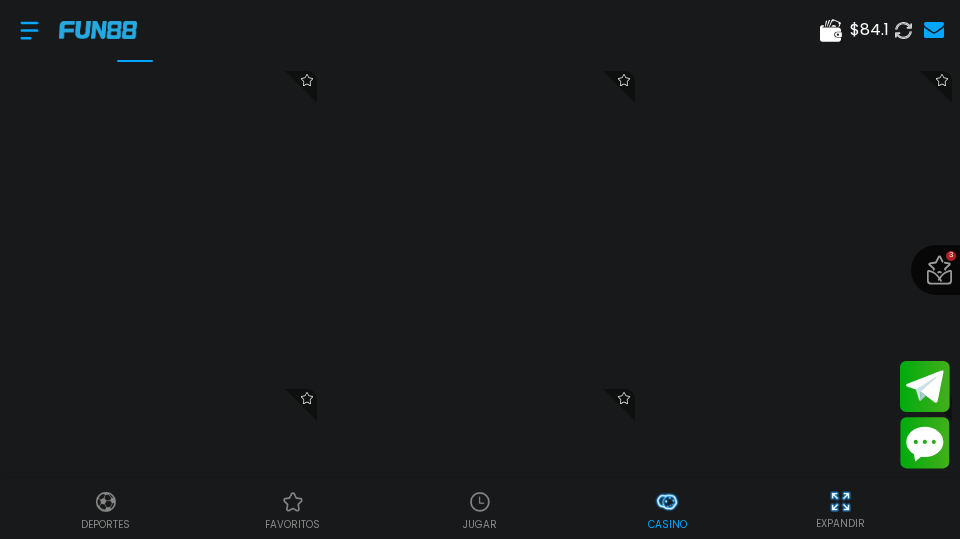 scroll, scrollTop: 72186, scrollLeft: 0, axis: vertical 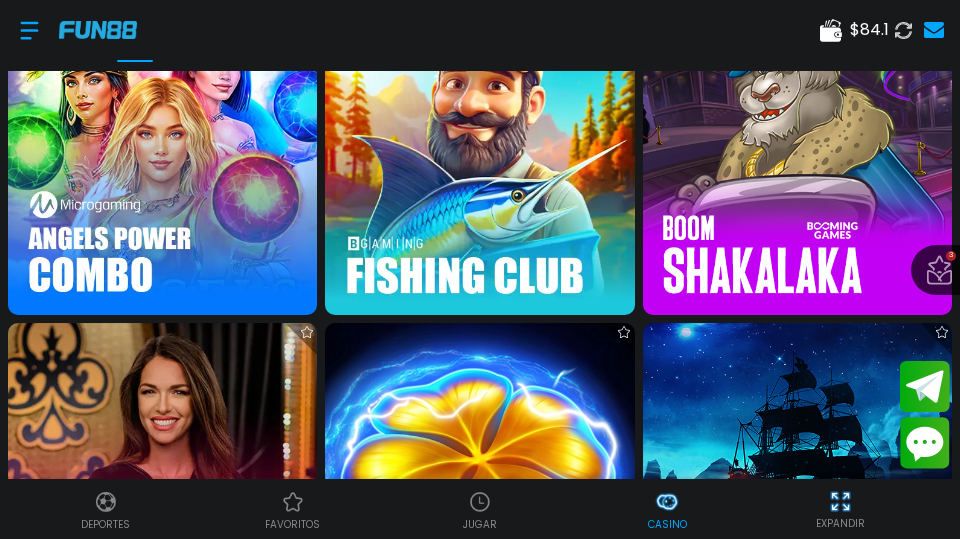 click at bounding box center [162, 160] 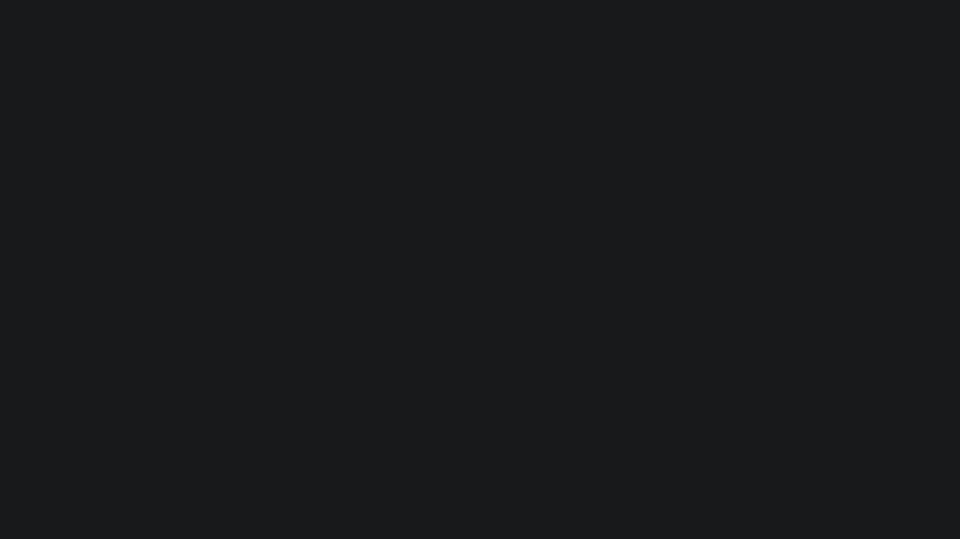 scroll, scrollTop: 0, scrollLeft: 0, axis: both 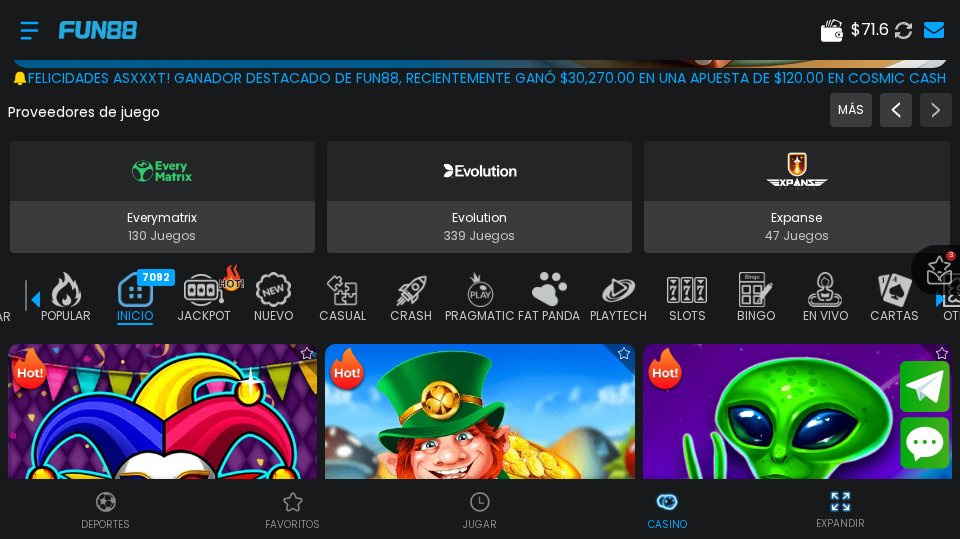 click at bounding box center (936, 110) 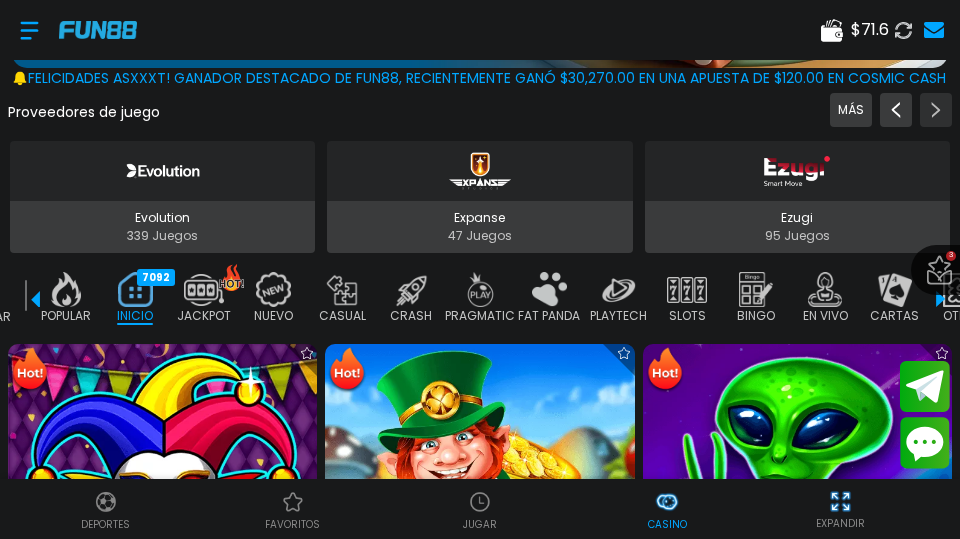 click 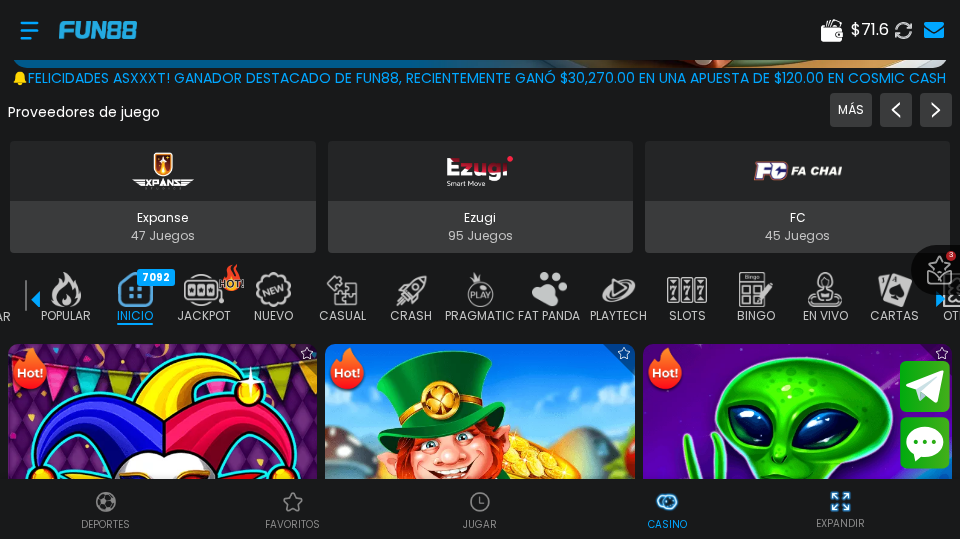 click on "FC 45   Juegos" at bounding box center [797, 227] 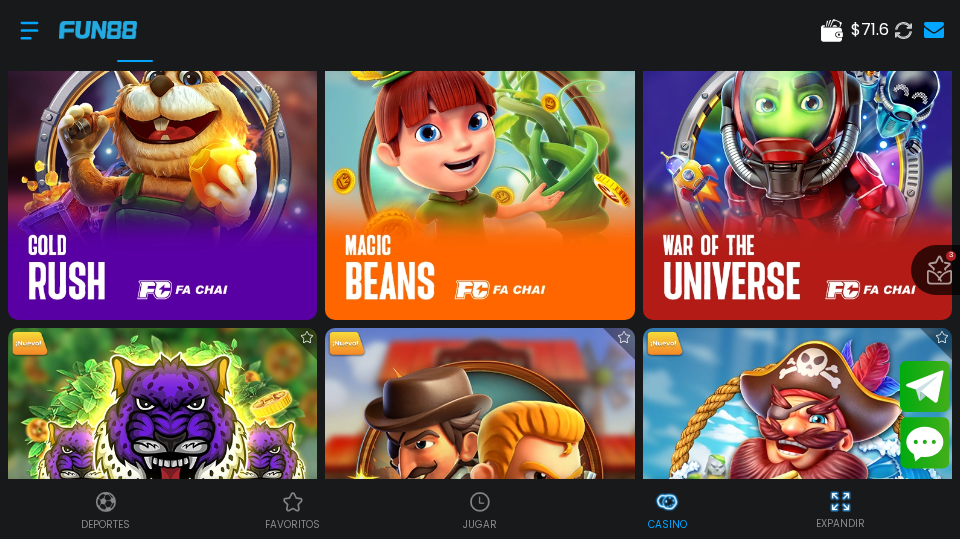 scroll, scrollTop: 3311, scrollLeft: 0, axis: vertical 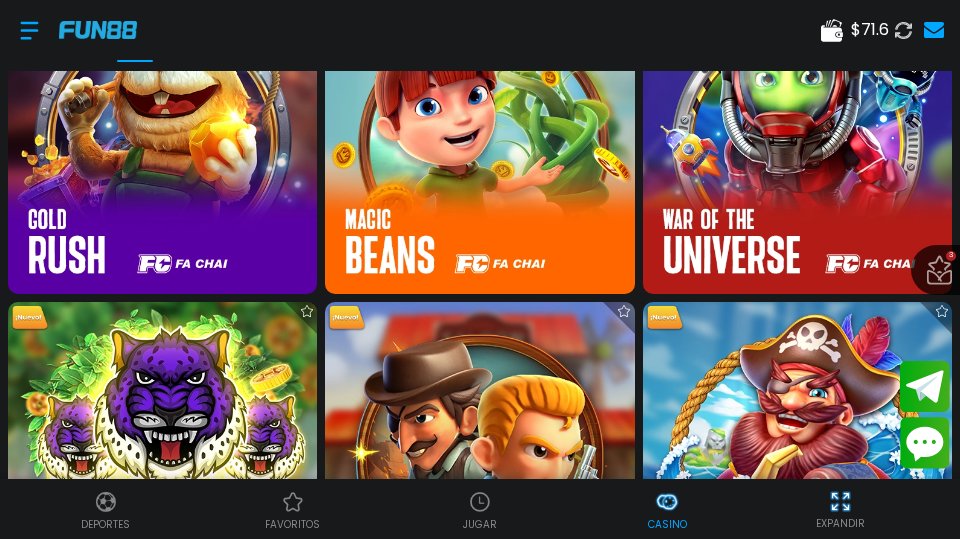 click at bounding box center [162, 138] 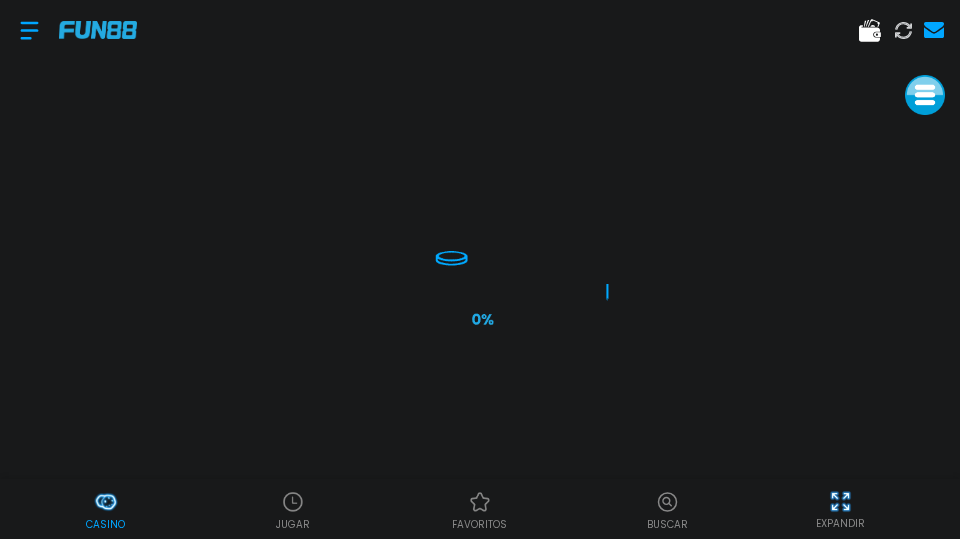 scroll, scrollTop: 0, scrollLeft: 0, axis: both 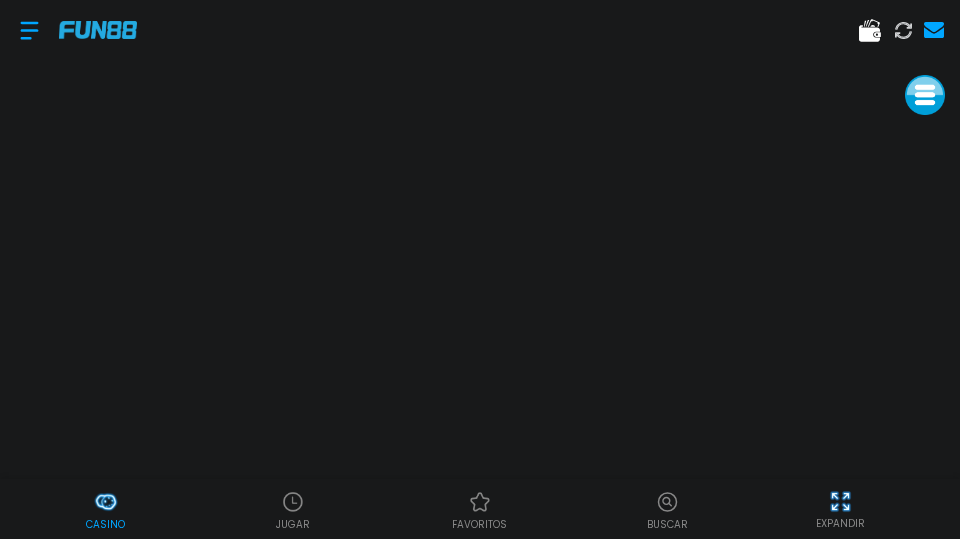 click on "Buscar" at bounding box center (667, 509) 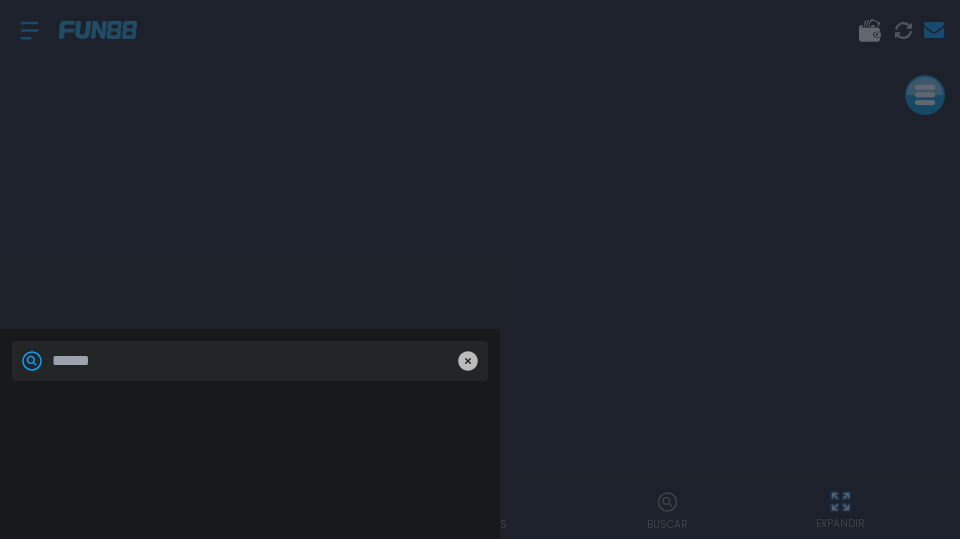 click at bounding box center (246, 361) 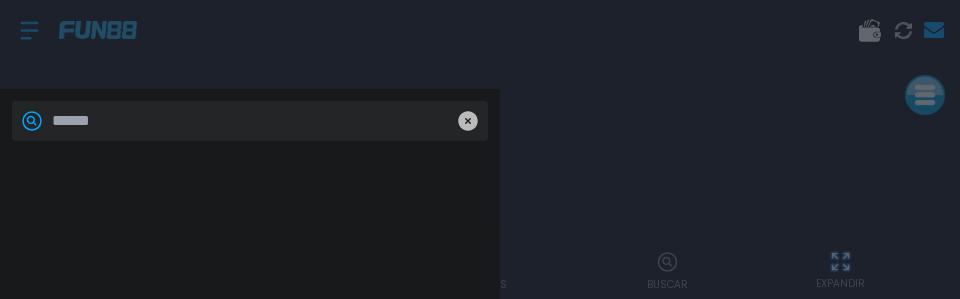 type on "*" 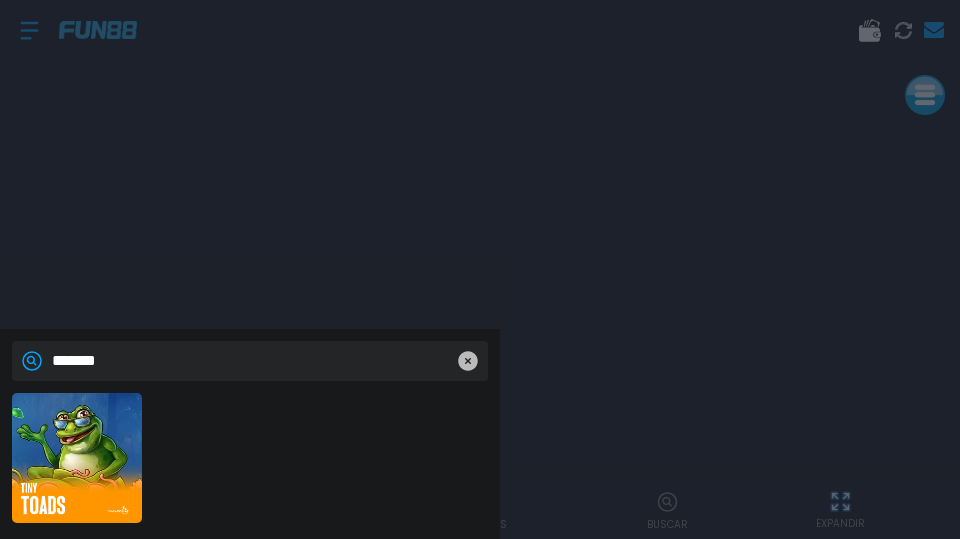 type on "*******" 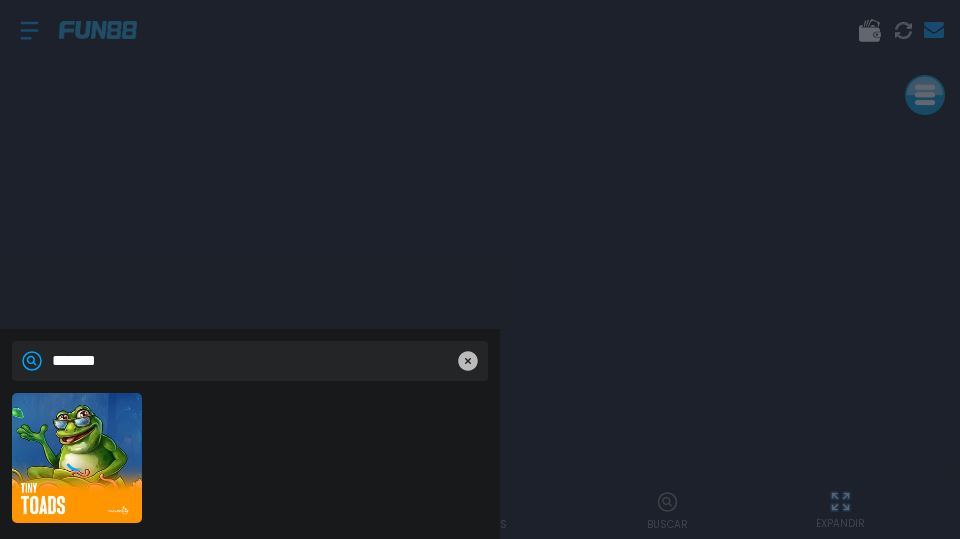 click at bounding box center (250, 458) 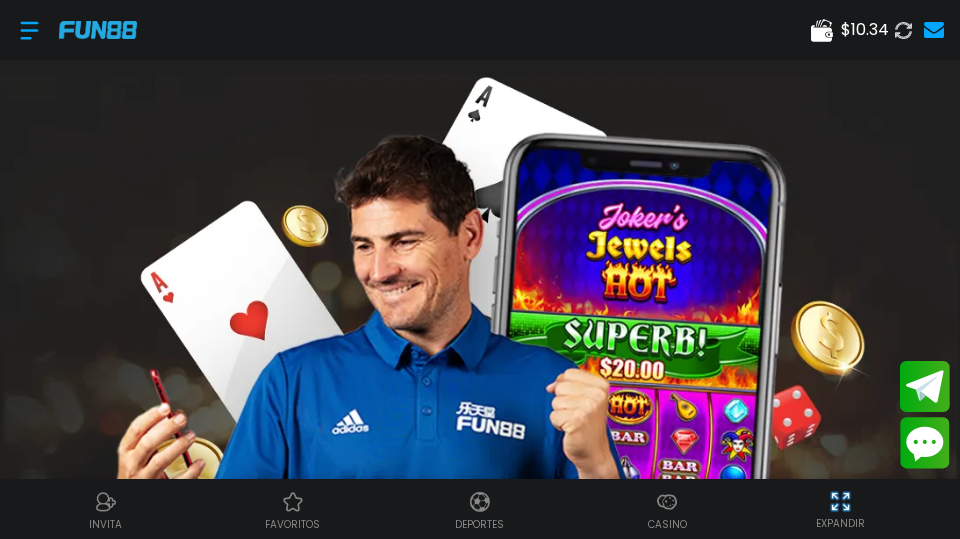 scroll, scrollTop: 0, scrollLeft: 0, axis: both 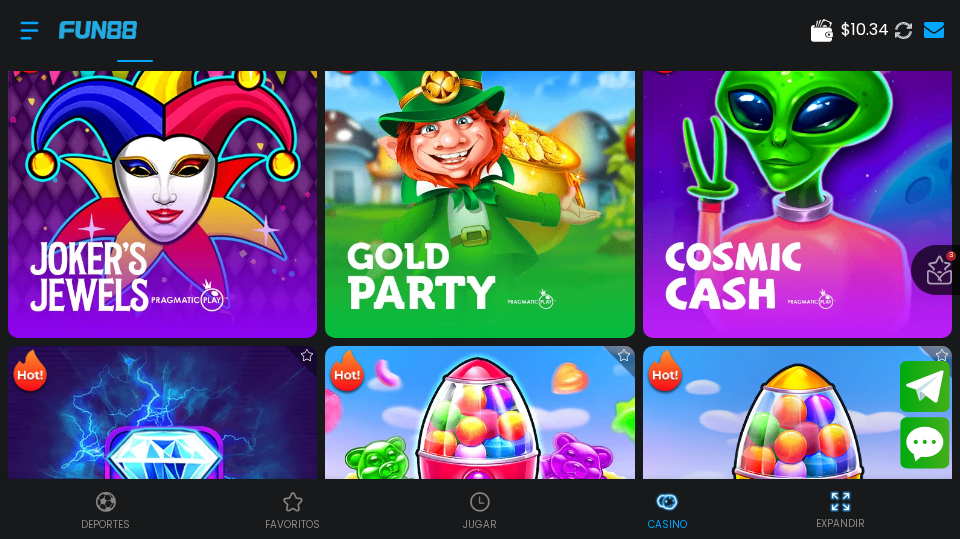 click on "JUGAR" at bounding box center (479, 509) 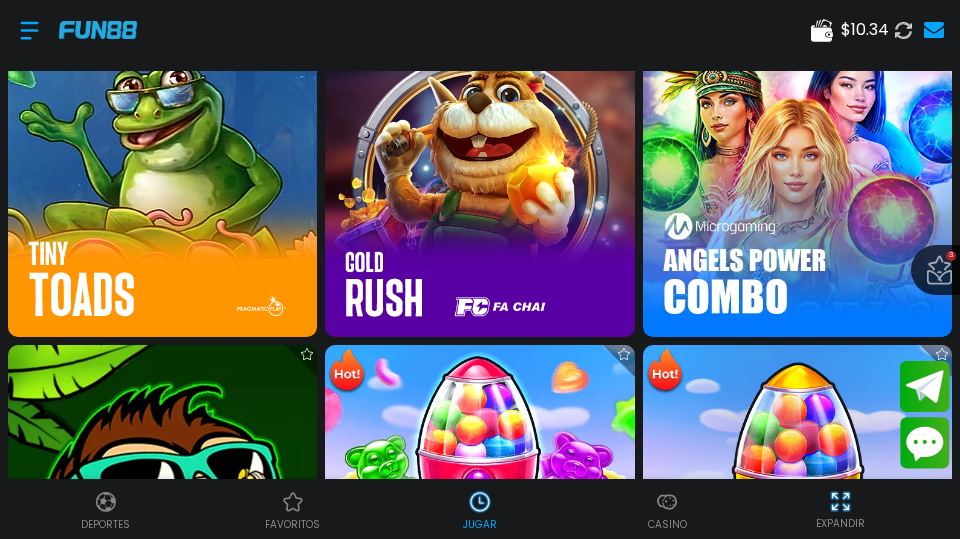 scroll, scrollTop: 727, scrollLeft: 0, axis: vertical 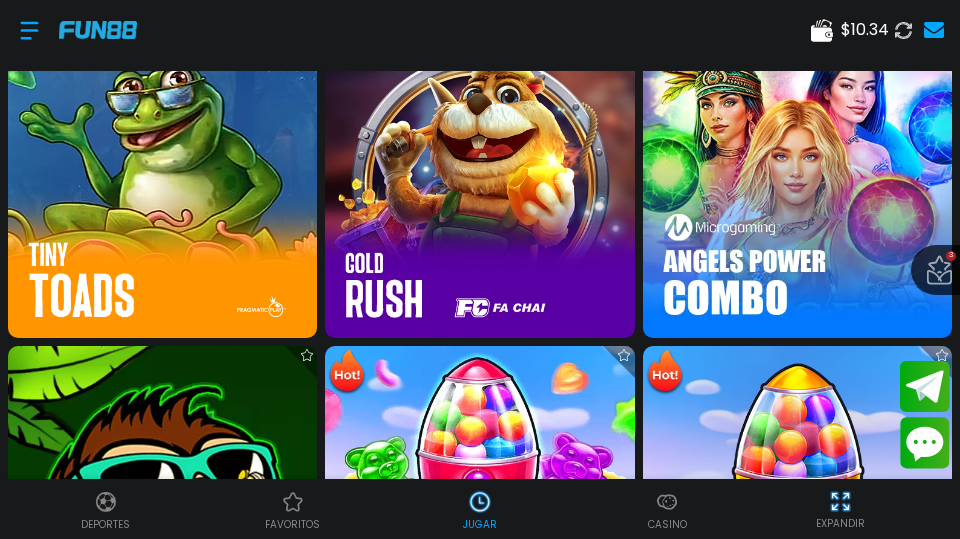 click at bounding box center (162, 182) 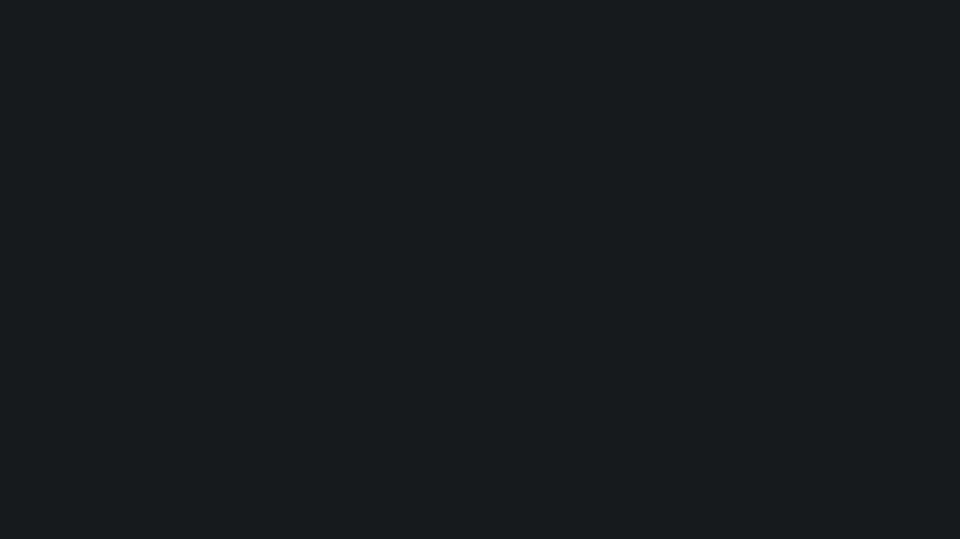 scroll, scrollTop: 0, scrollLeft: 0, axis: both 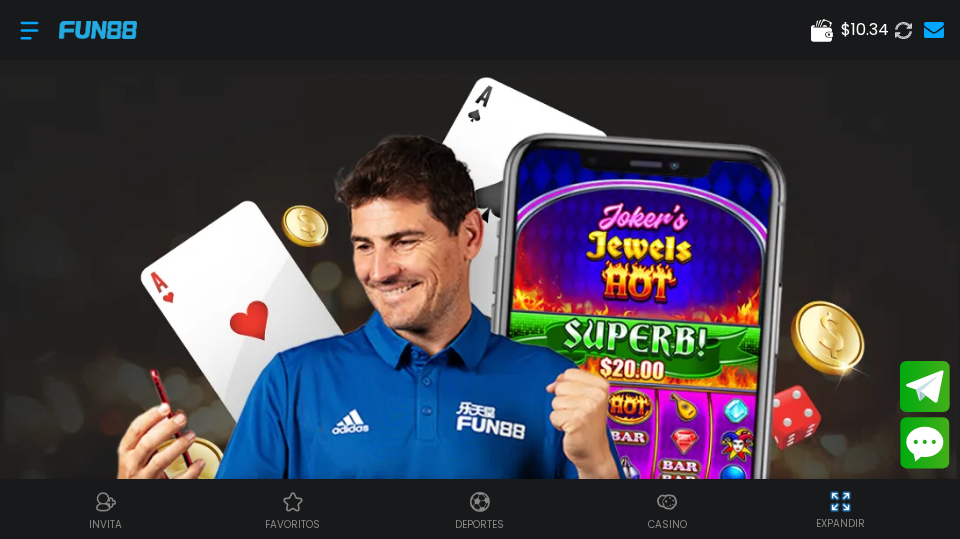 click on "Casino" at bounding box center [667, 509] 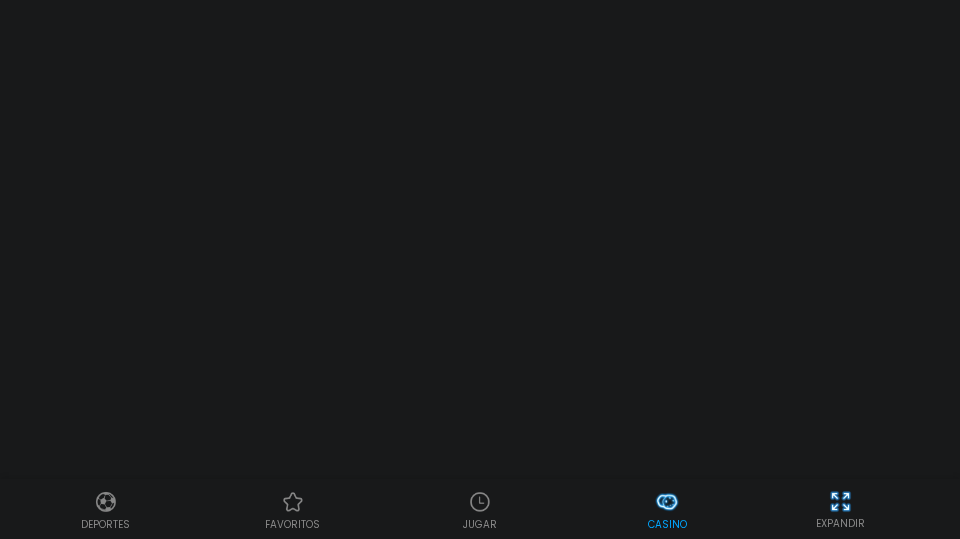 scroll, scrollTop: 0, scrollLeft: 0, axis: both 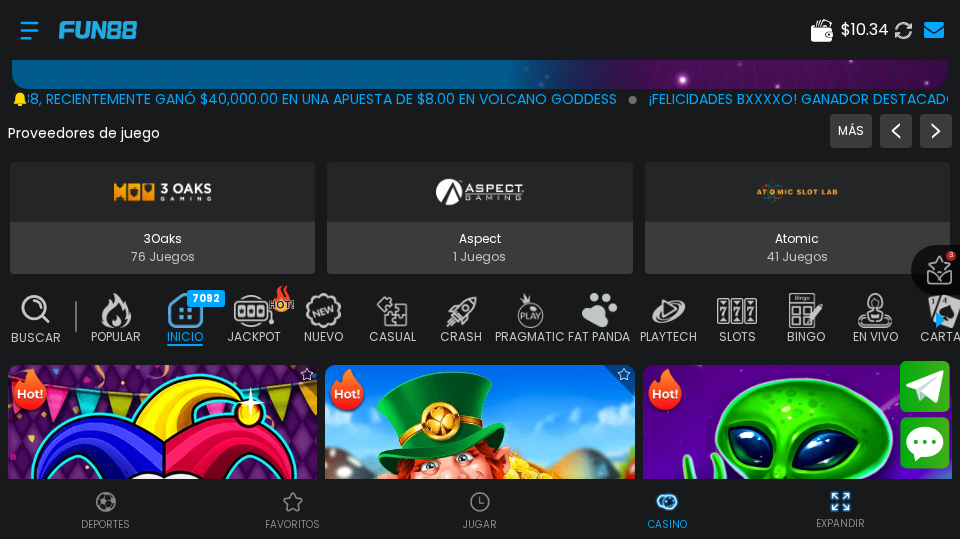 click on "Buscar" at bounding box center [35, 319] 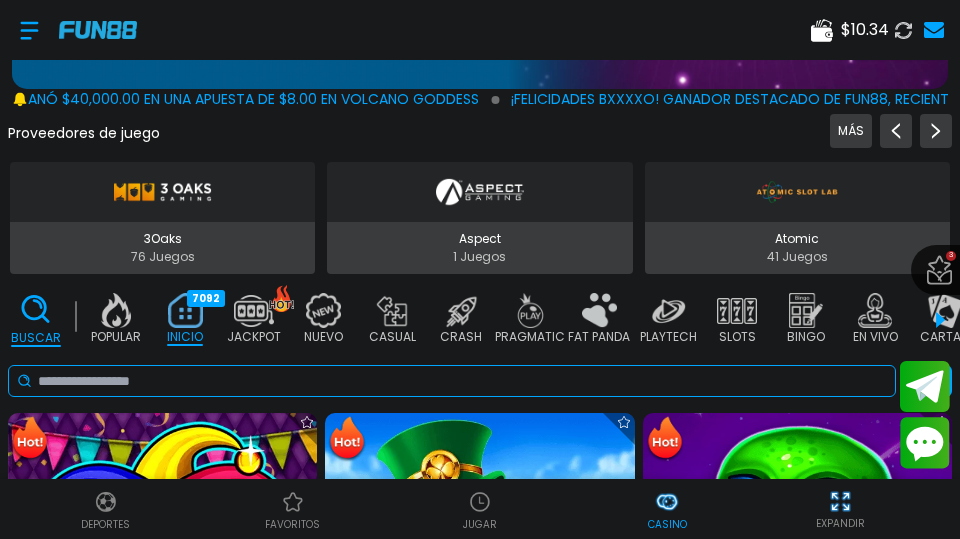 click at bounding box center [462, 381] 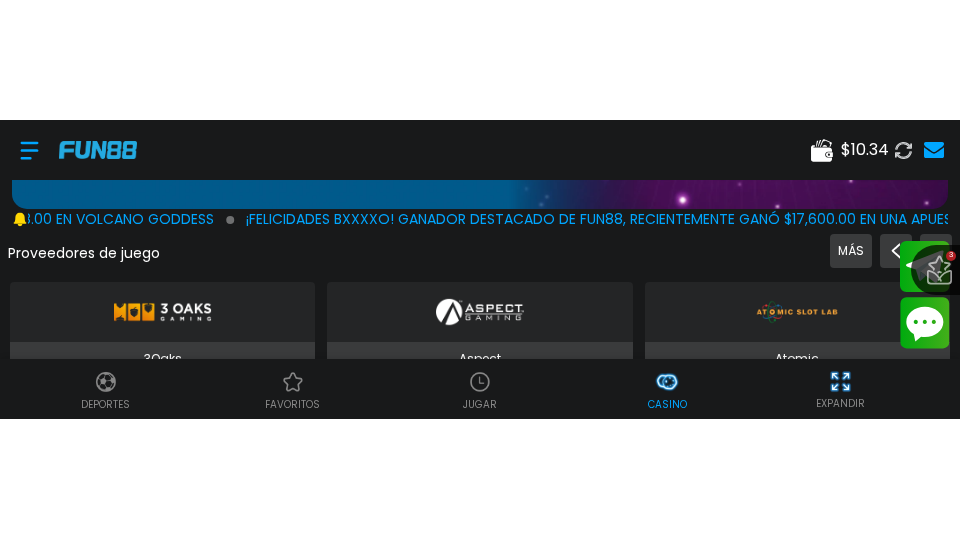 scroll, scrollTop: 683, scrollLeft: 0, axis: vertical 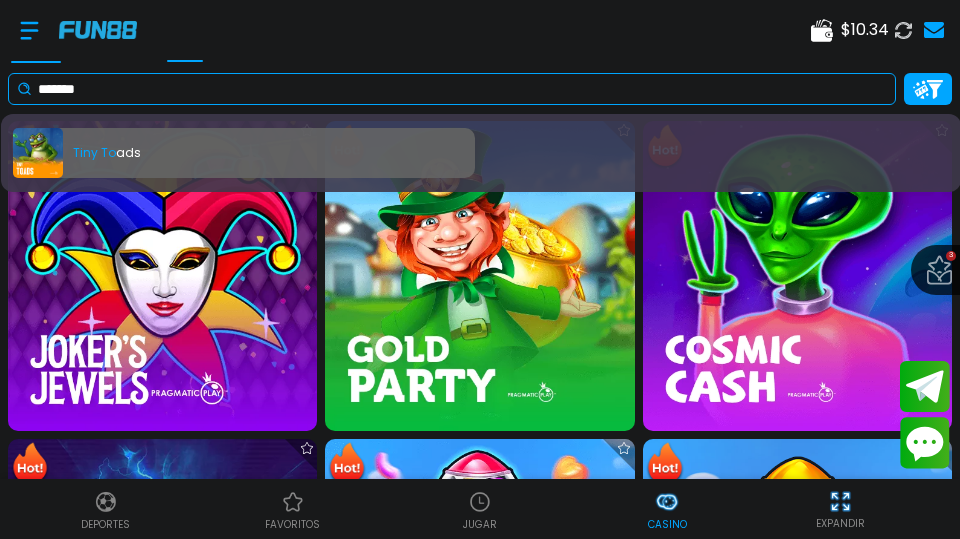 type on "*******" 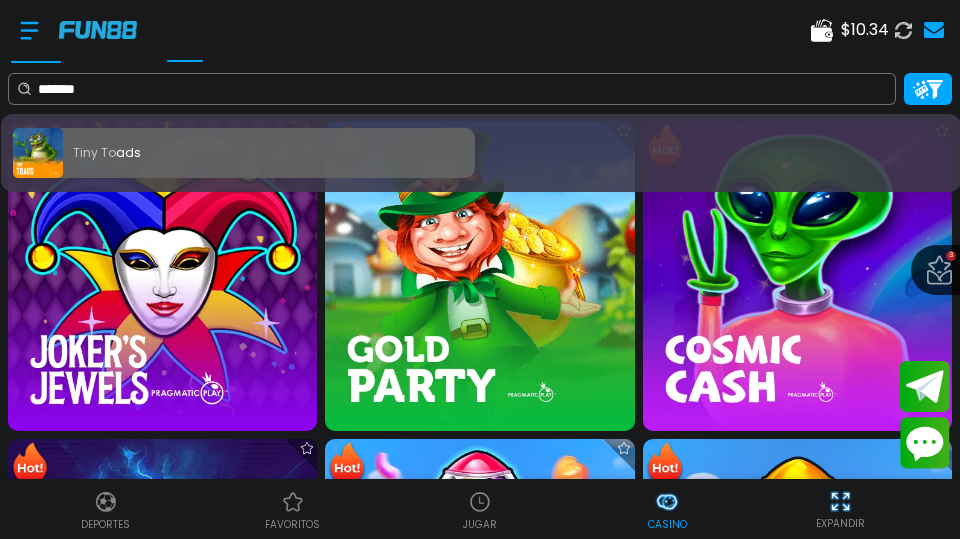 click on "Tiny To ads" at bounding box center [244, 153] 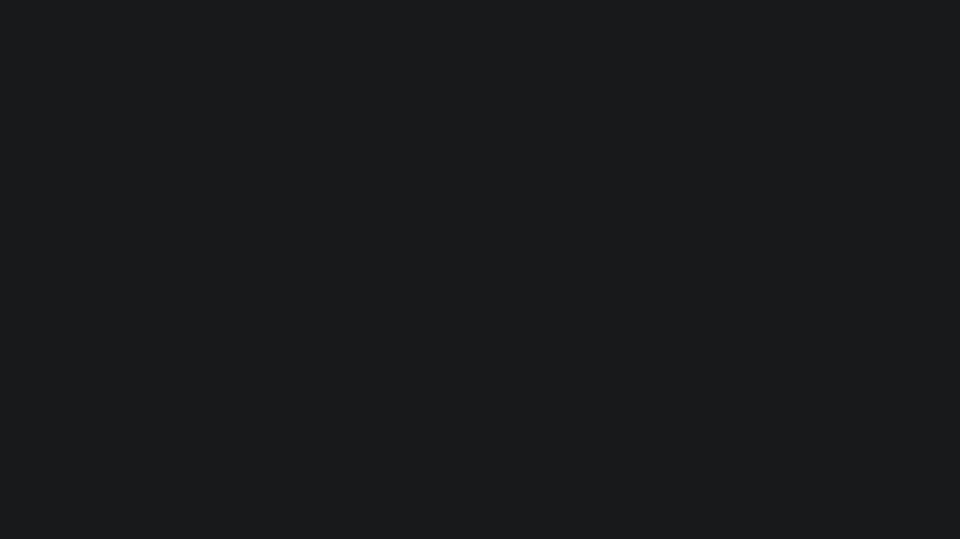 scroll, scrollTop: 0, scrollLeft: 0, axis: both 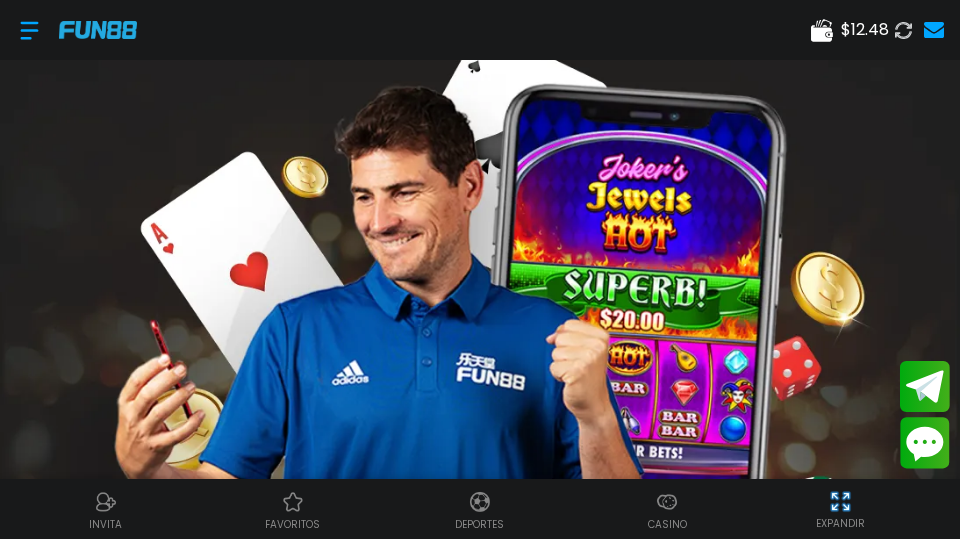 click at bounding box center (667, 502) 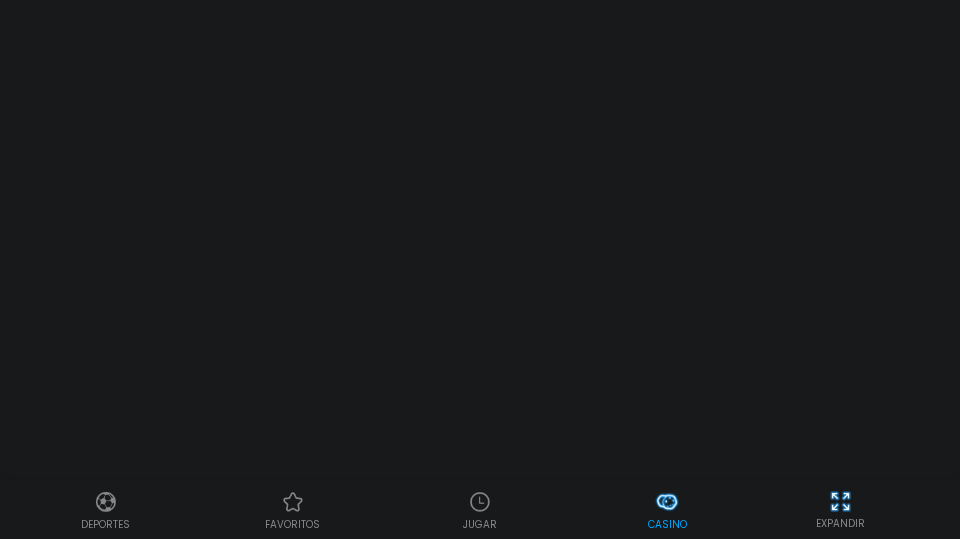scroll, scrollTop: 0, scrollLeft: 0, axis: both 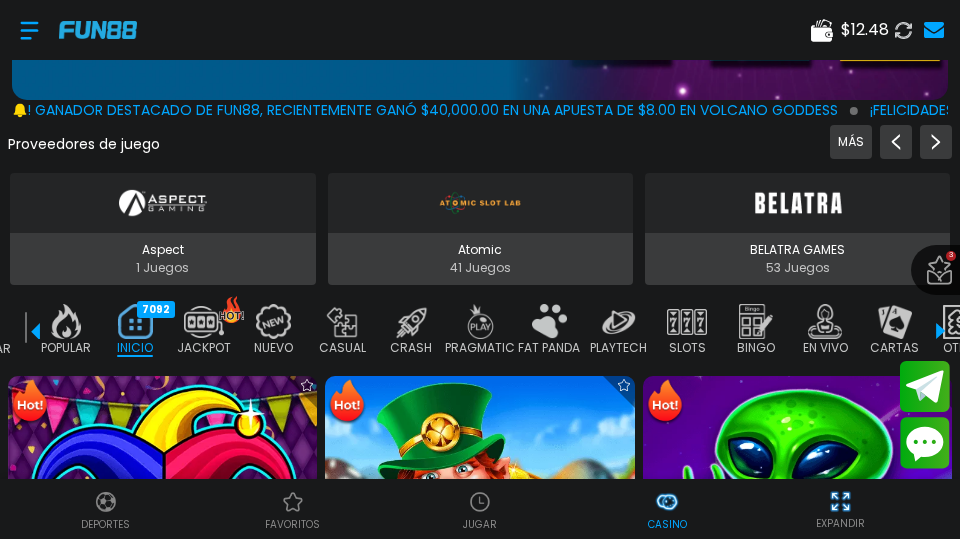click on "JUGAR" at bounding box center [479, 509] 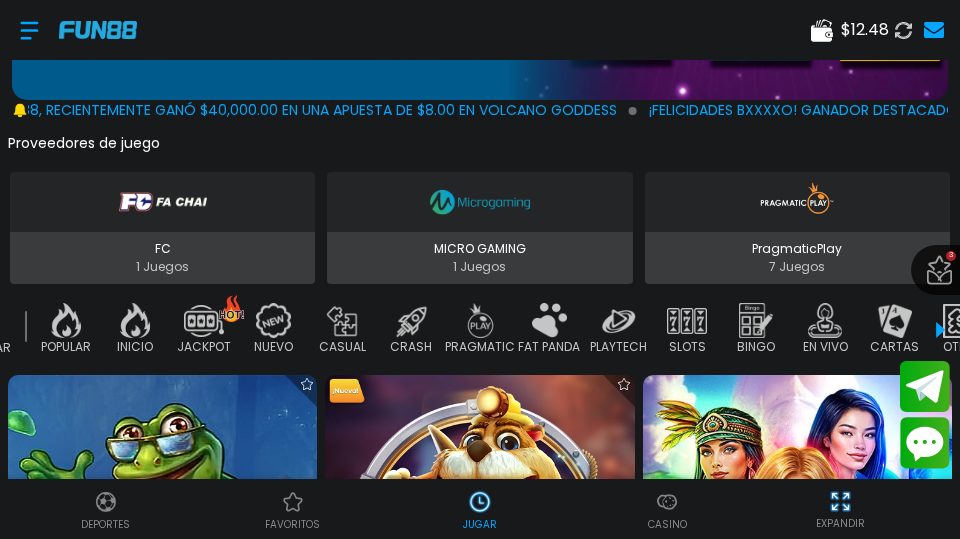 click at bounding box center [162, 529] 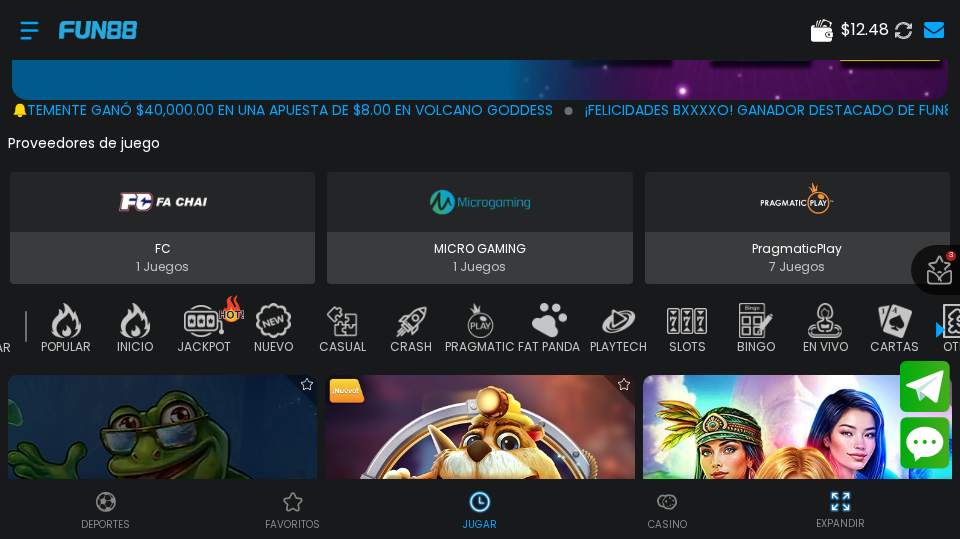 scroll, scrollTop: 0, scrollLeft: 0, axis: both 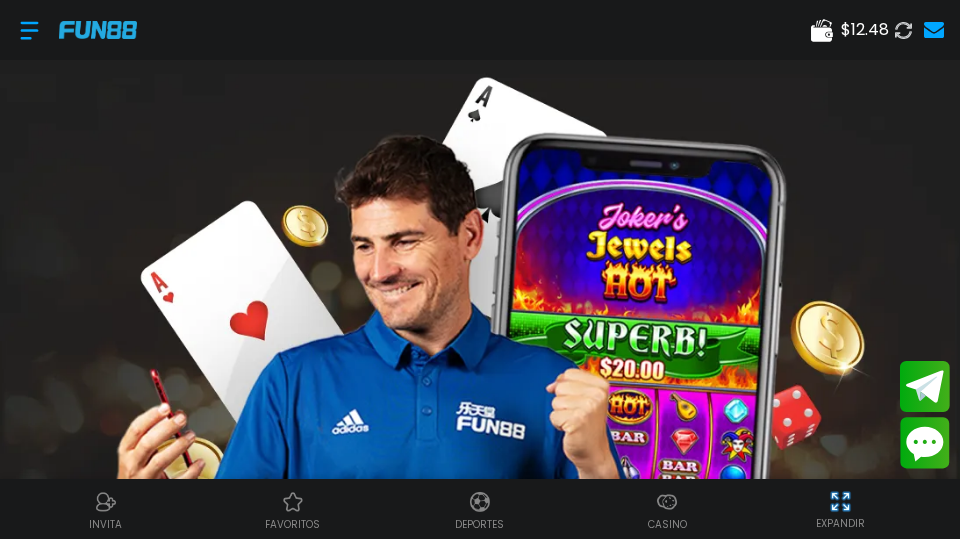 click on "Casino" at bounding box center [667, 509] 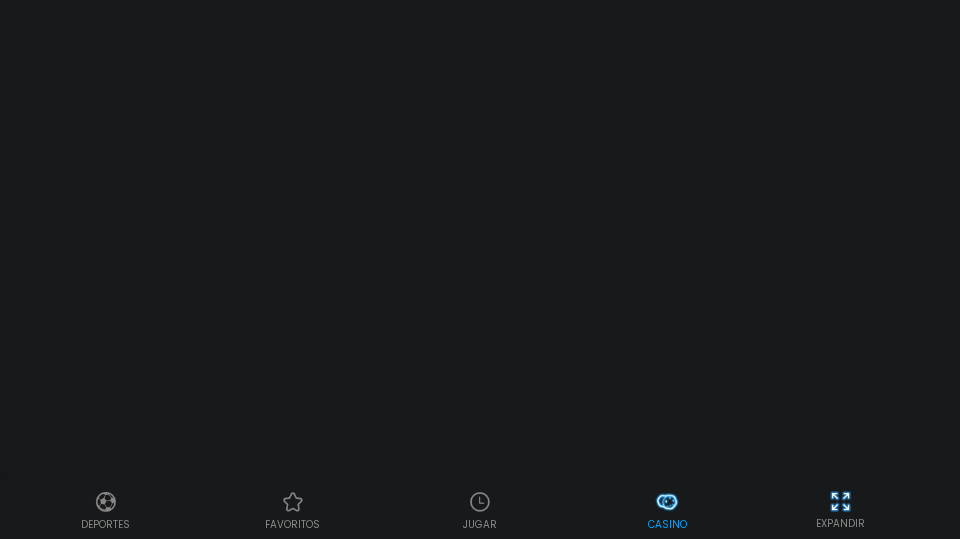 scroll, scrollTop: 0, scrollLeft: 0, axis: both 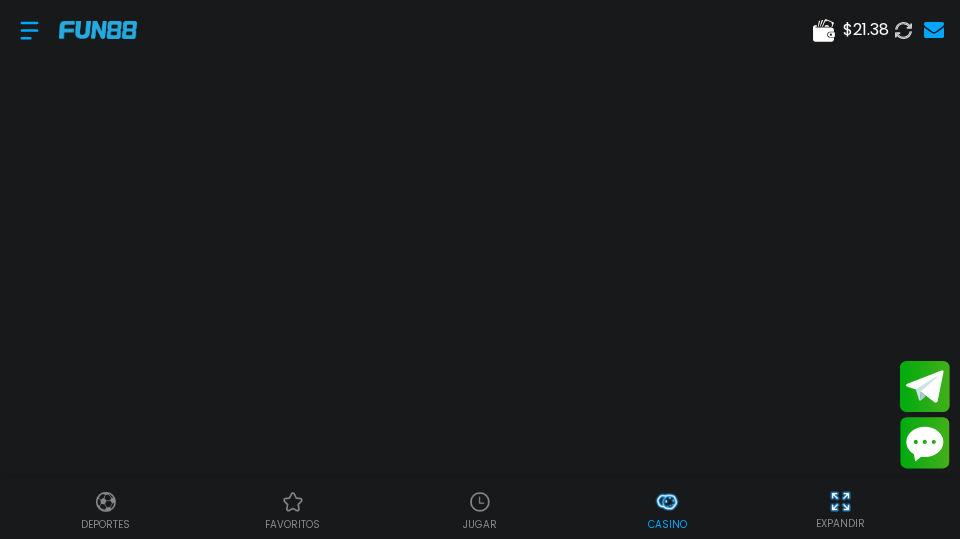 click at bounding box center (480, 502) 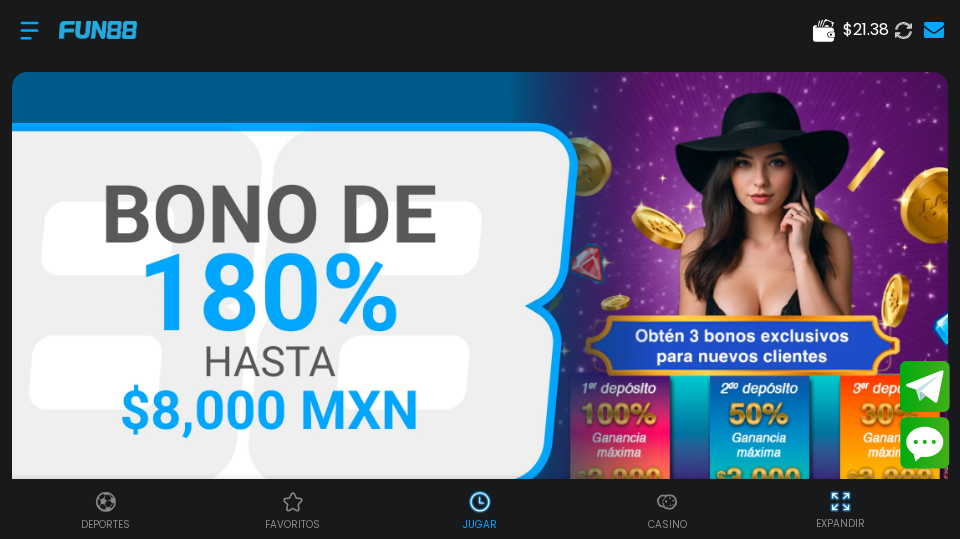 scroll, scrollTop: 60, scrollLeft: 0, axis: vertical 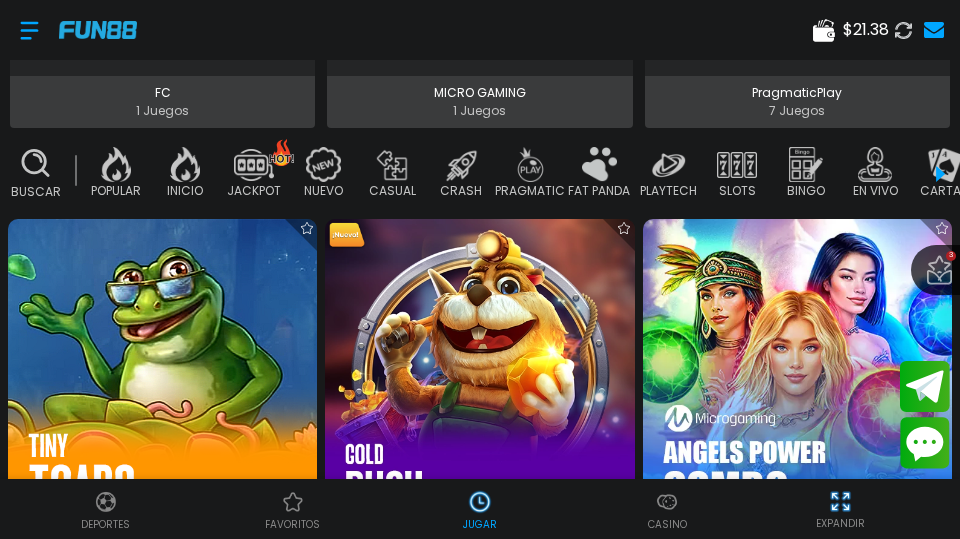 click at bounding box center (162, 373) 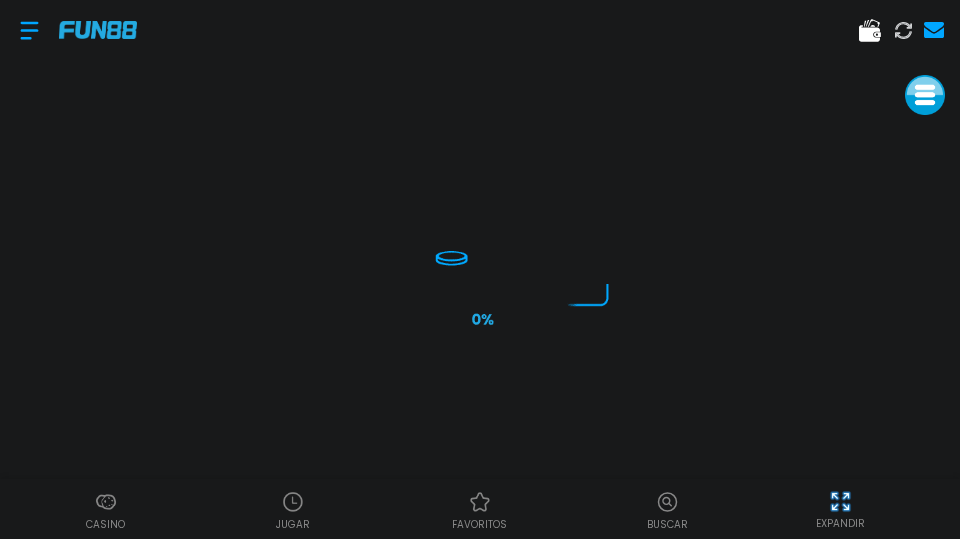 scroll, scrollTop: 0, scrollLeft: 0, axis: both 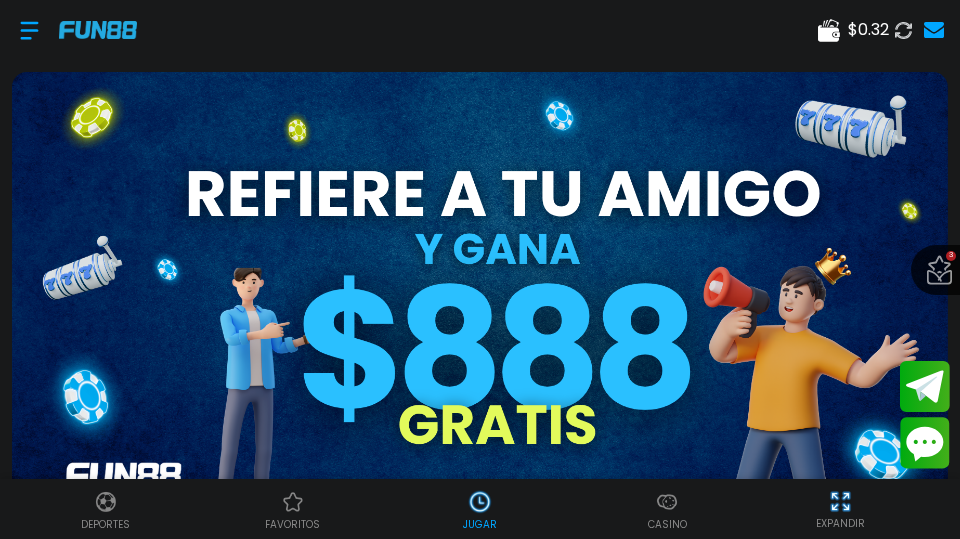 click at bounding box center [29, 30] 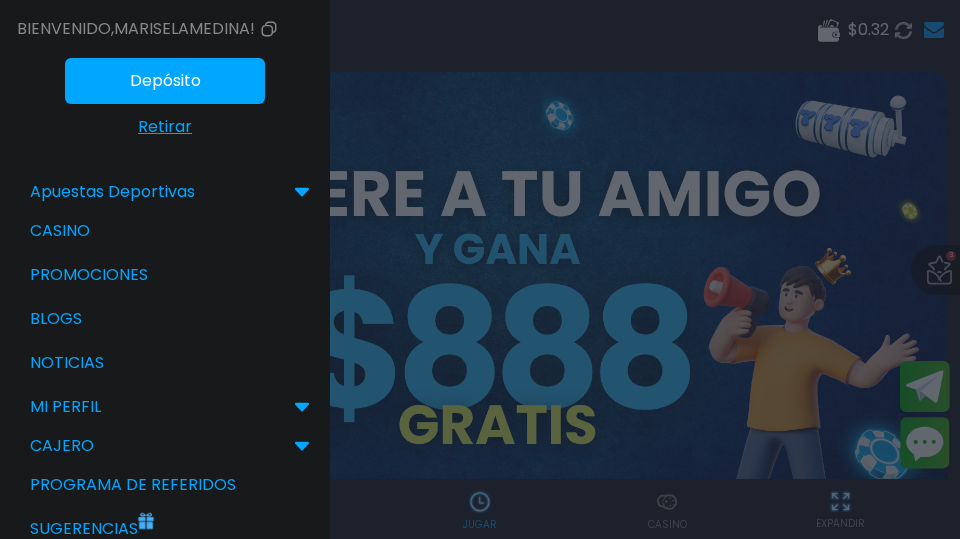 scroll, scrollTop: 60, scrollLeft: 0, axis: vertical 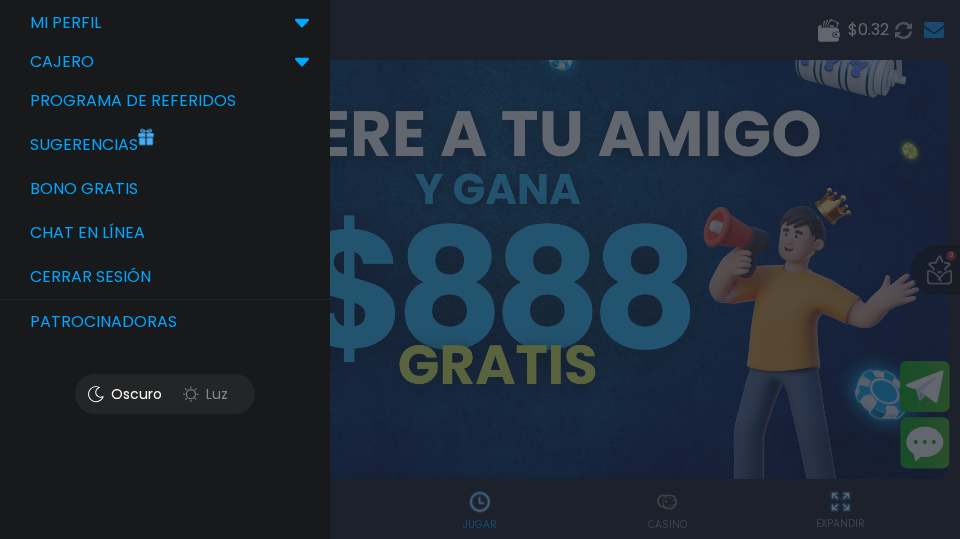 click on "Bono Gratis" at bounding box center (165, 189) 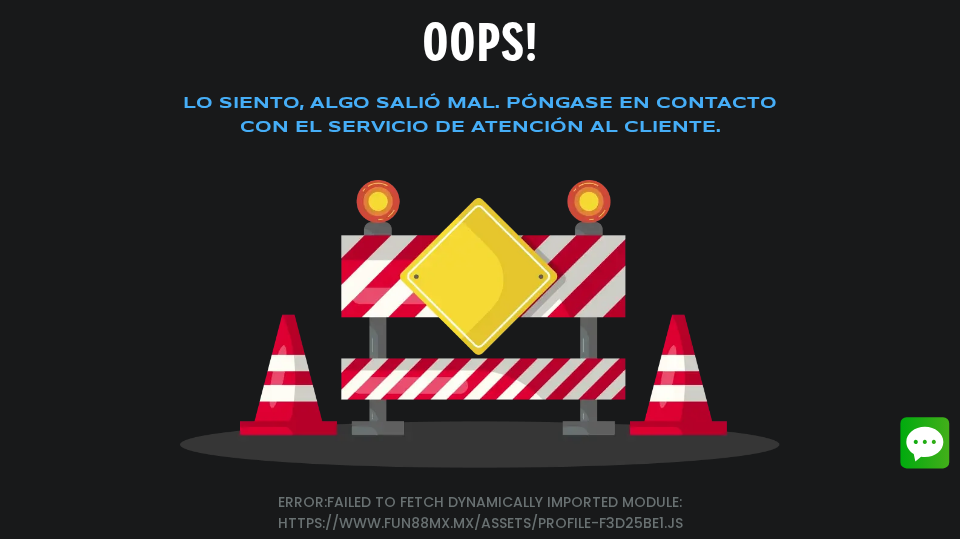 scroll, scrollTop: 0, scrollLeft: 0, axis: both 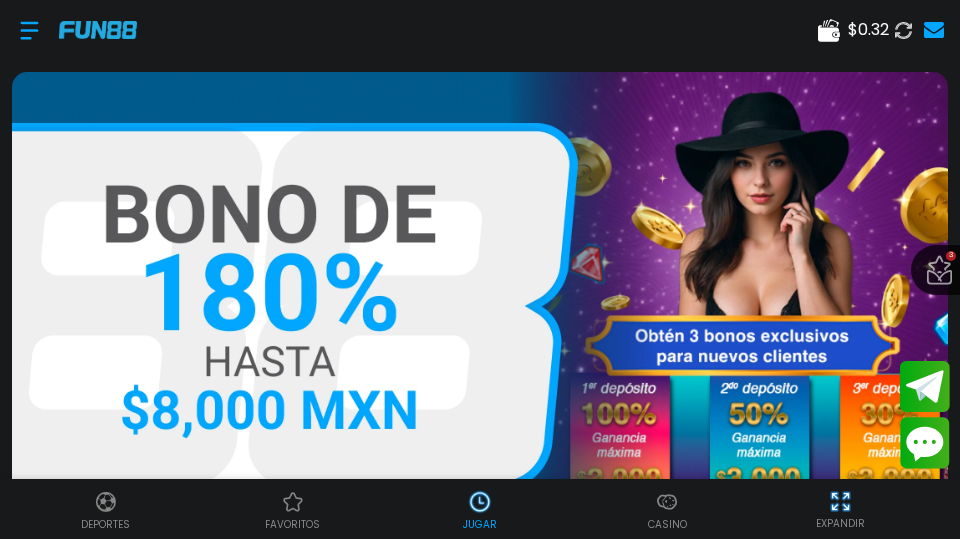 click at bounding box center (29, 30) 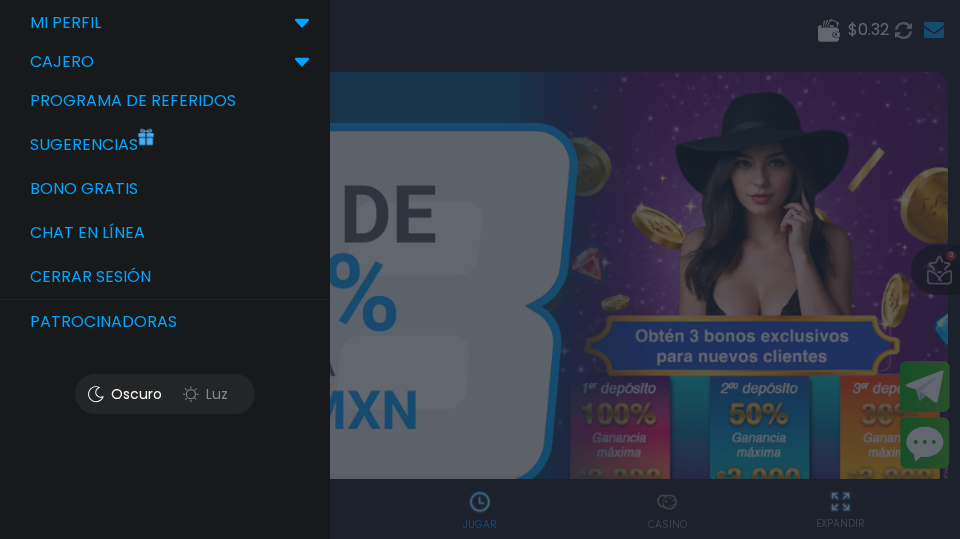 click on "Cerrar sesión" at bounding box center [165, 277] 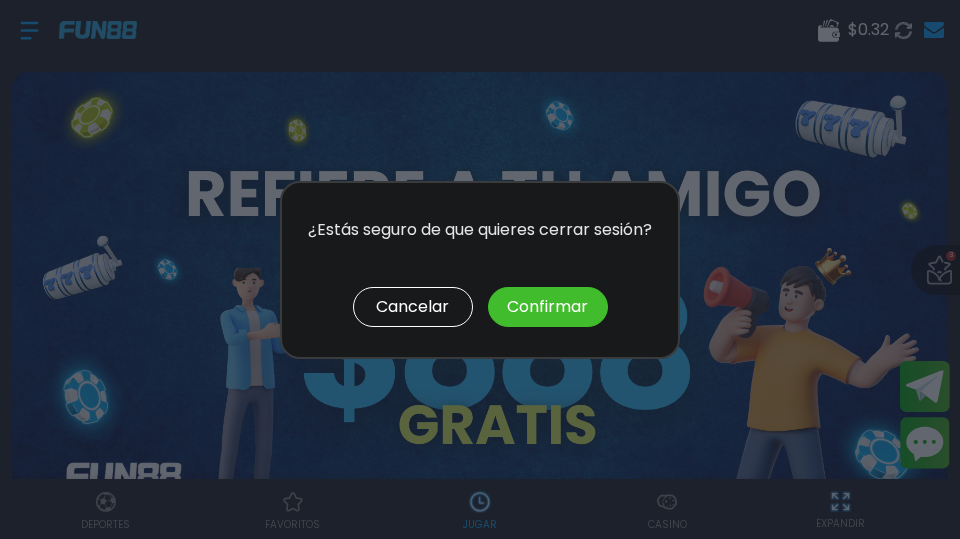 click on "Confirmar" at bounding box center (548, 307) 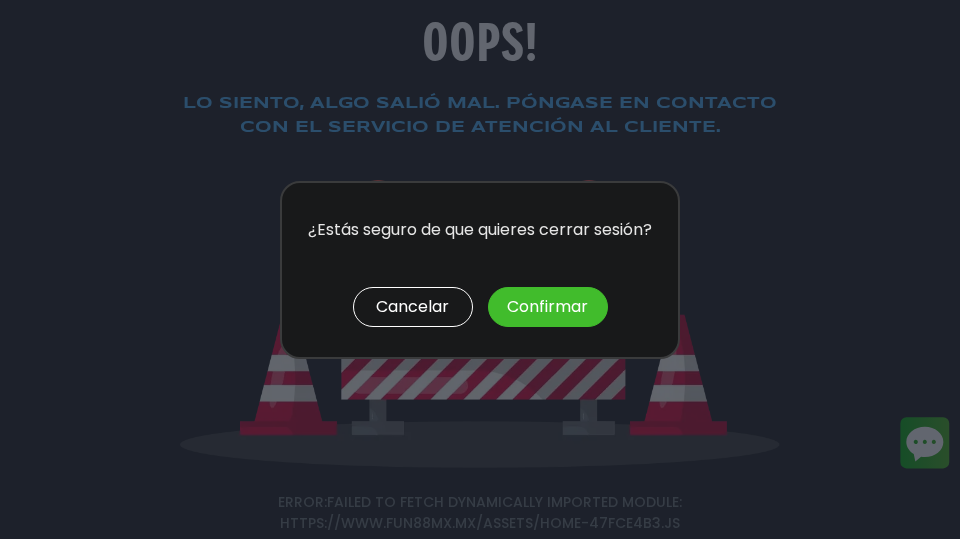 scroll, scrollTop: 361, scrollLeft: 0, axis: vertical 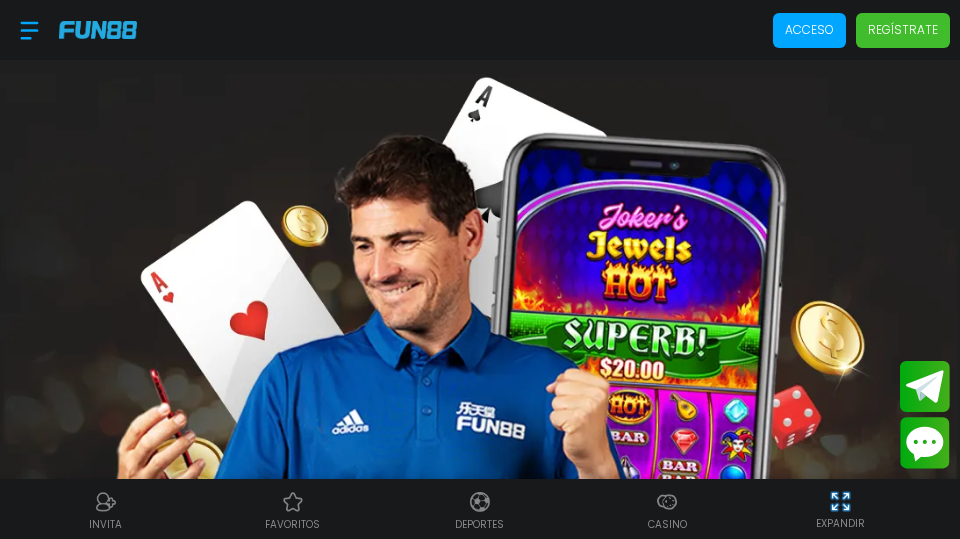 click on "Acceso" at bounding box center [809, 30] 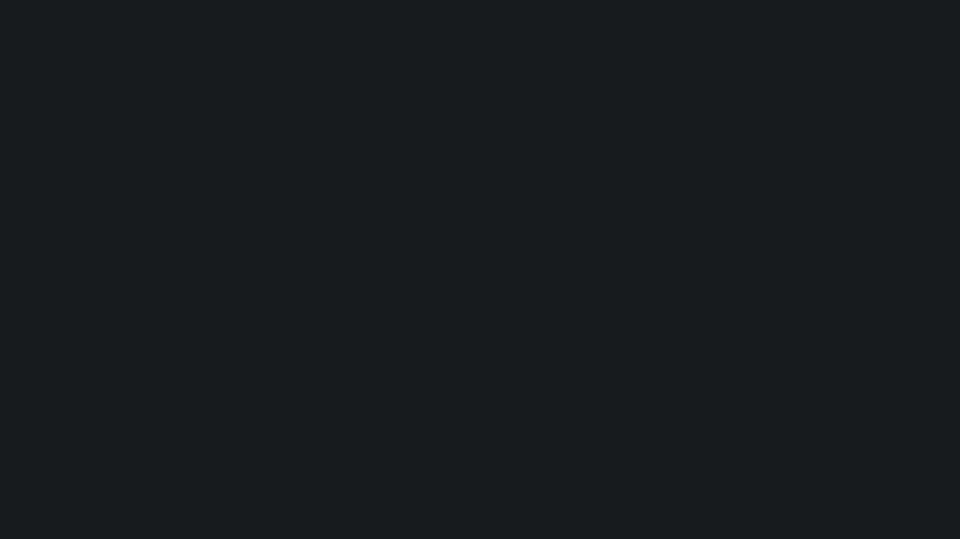 scroll, scrollTop: 0, scrollLeft: 0, axis: both 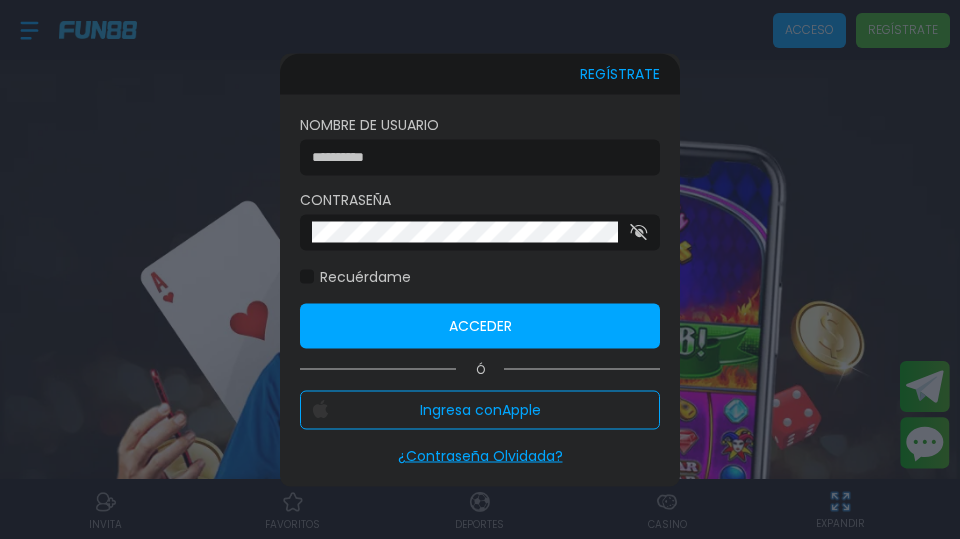 click on "Contraseña" at bounding box center (480, 199) 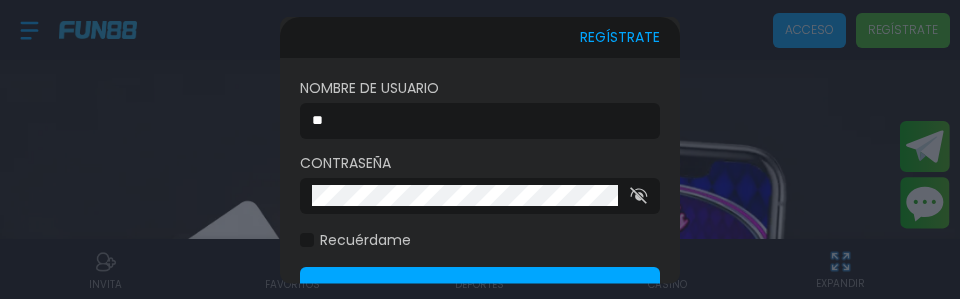 type on "*" 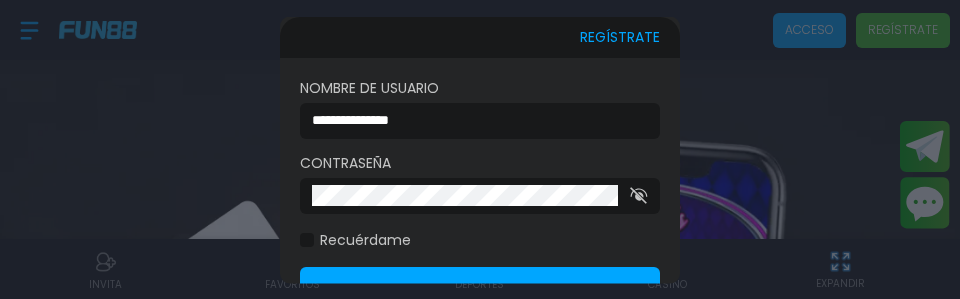 type on "**********" 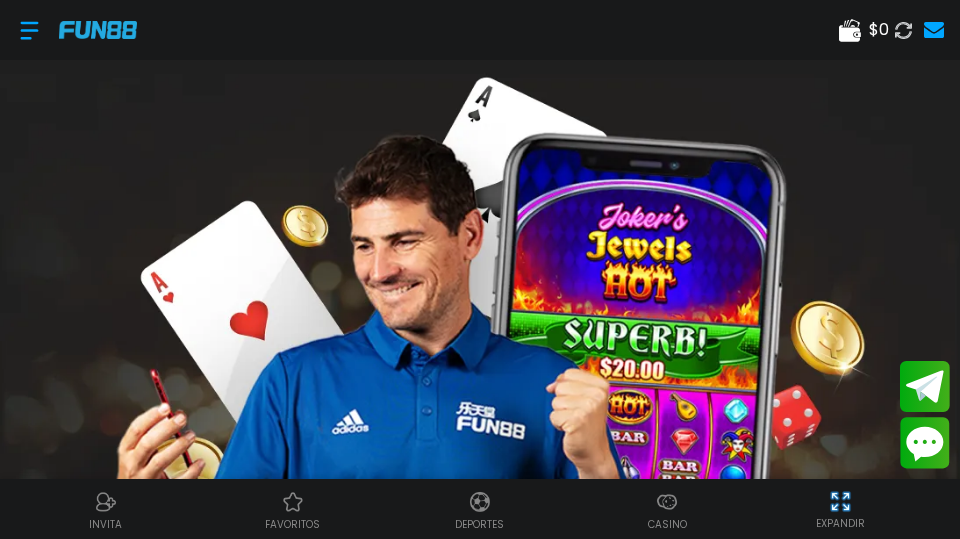 click on "$ 0 CREAR CUENTA YA Aplican términos y condiciones RECLAMA MIS BONOS YA Empieza la DIVERSIÓN en solo 4 pasos 1 Regístrate Crea tu cuenta 2 KYC Verificar su cuenta en 5 minutos 3 Obtén tu bono y juega ¡Y obtén acceso a todos los bonos! 4 Deposita y juega más ¡No dejes que la diversión termine y duplica tu primer depósito! Top Games All Slots Live Casino $ [PRICE] $ [PRICE] $ [PRICE] $ [NUMBER] $ [NUMBER] CASINO Miles de juegos para elegir  y ganar DEPORTES Apuesta en fútbol, baloncesto,  boxeo y más de 80 deportes. NUEVO JACKPOTS CARTAS BINGO OTROS RECLAMA MIS BONOS YA RECLAMA MIS BONOS YA Promociones y Bonificaciones Recibe increíbles bonos de bienvenida, giros gratis o dinero extra gracias a nuestras promociones. más promociones > RECLAMA MIS BONOS YA Información Sobre Nosotros Términos y condiciones Juego Responsable Aviso de privacidad y cookies del sitio Programa de afiliación Mecánica de apuestas Condiciones de apuesta" at bounding box center (480, 3185) 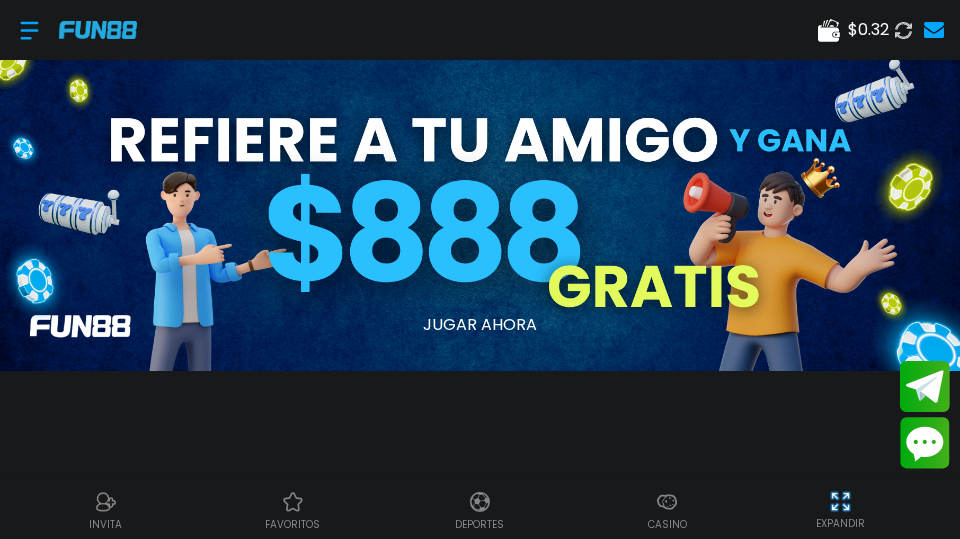 click 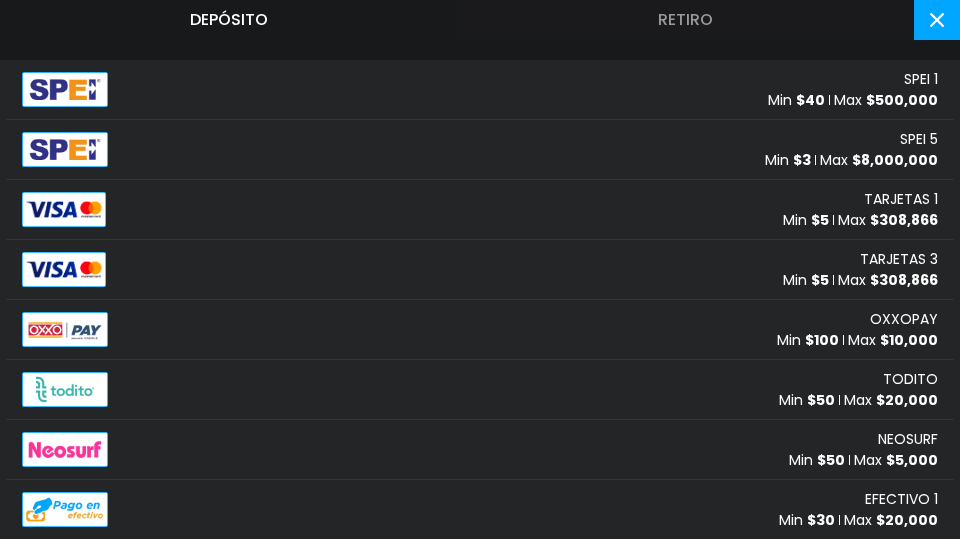 click on "TARJETAS 1 Min   $ 5 Max   $ 308,866" at bounding box center [480, 210] 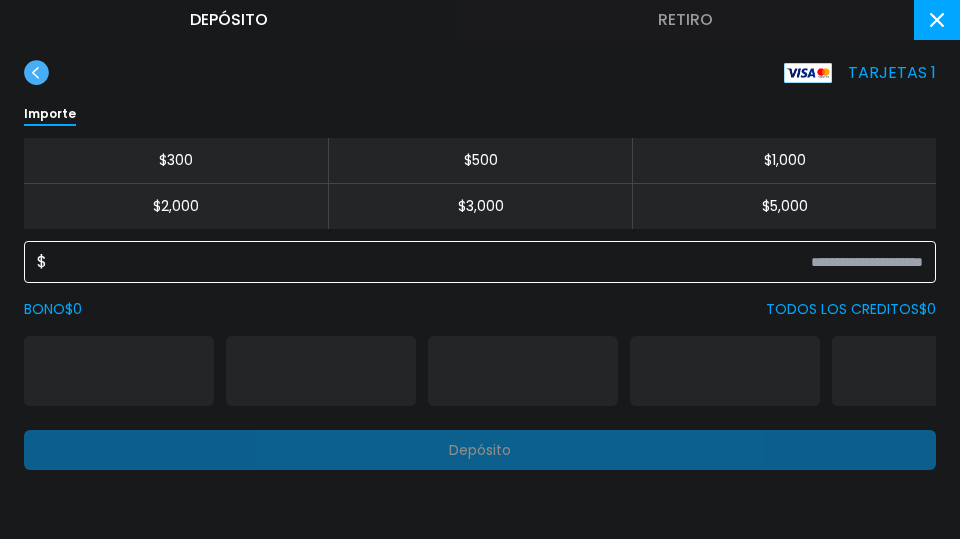 click at bounding box center (485, 262) 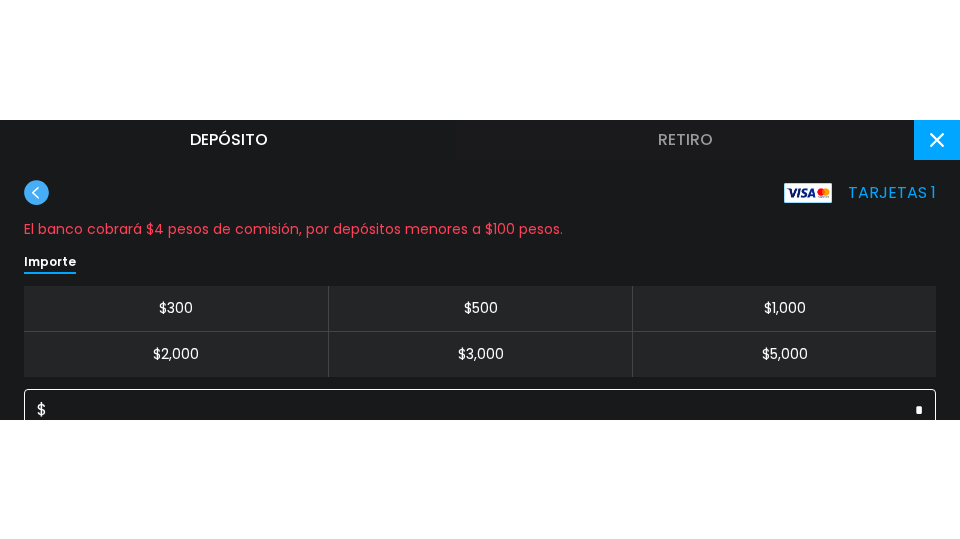 scroll, scrollTop: 141, scrollLeft: 0, axis: vertical 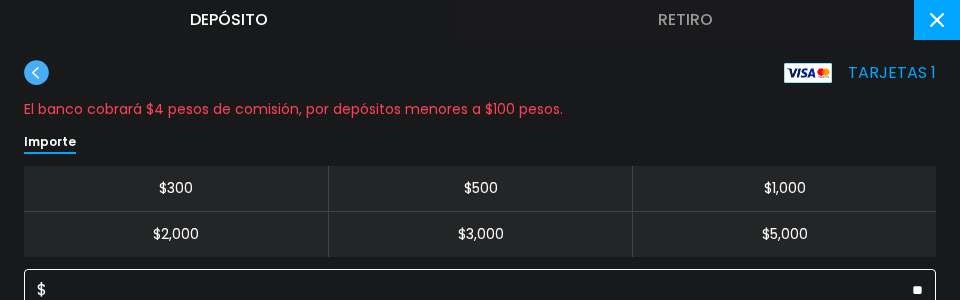 type on "**" 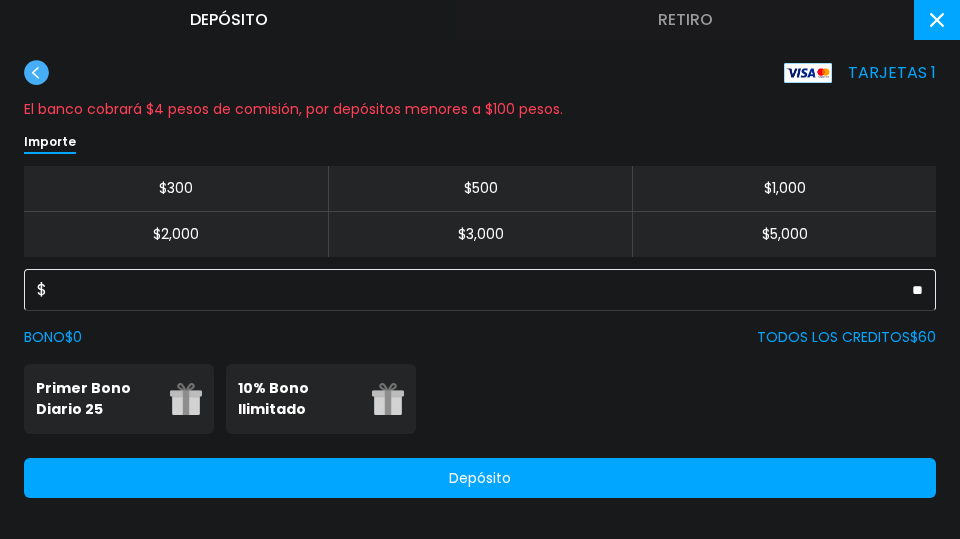 click on "Depósito" at bounding box center [480, 478] 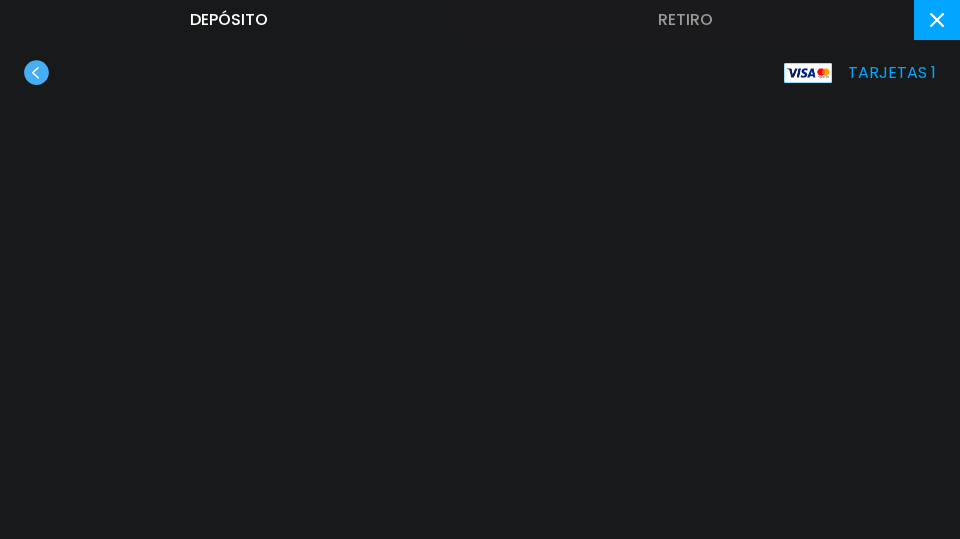 scroll, scrollTop: 105, scrollLeft: 0, axis: vertical 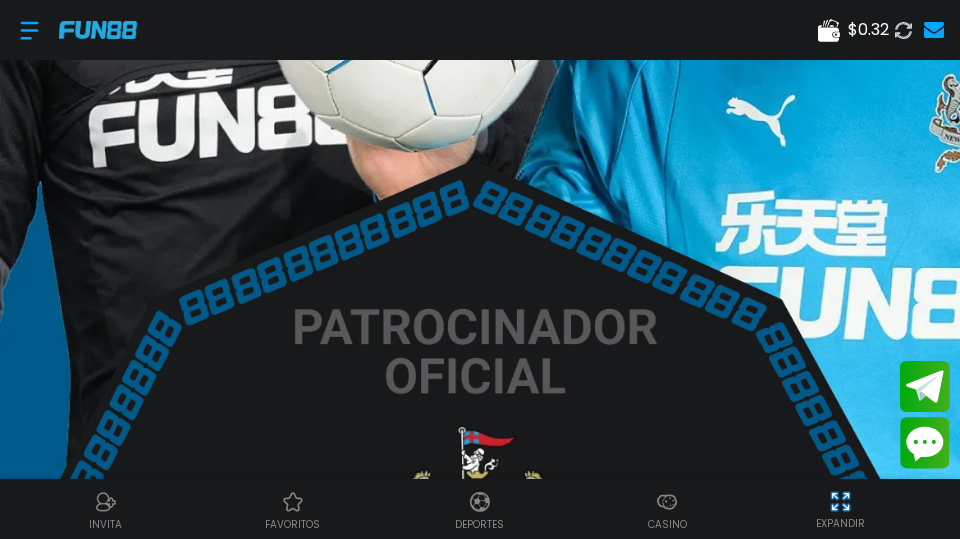 click on "Casino" at bounding box center [667, 524] 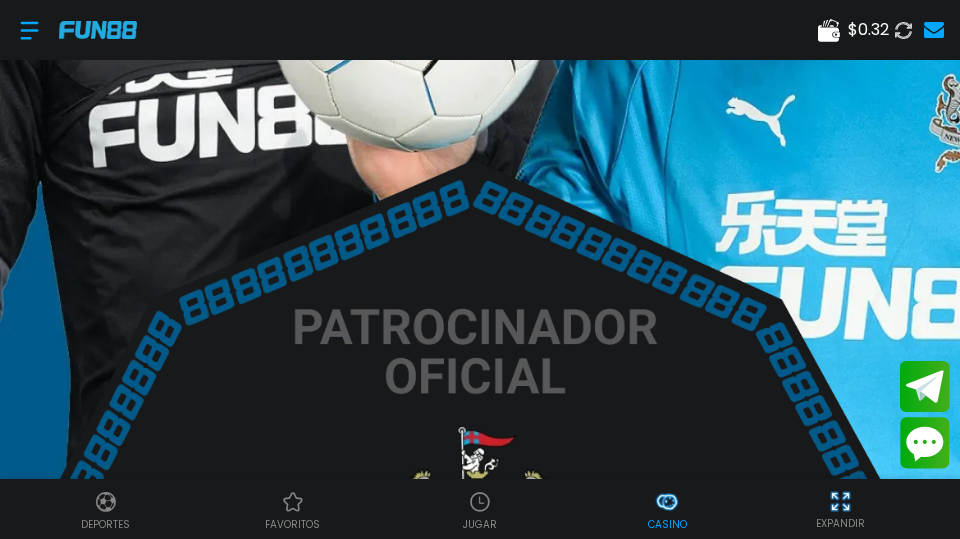 scroll, scrollTop: 0, scrollLeft: 0, axis: both 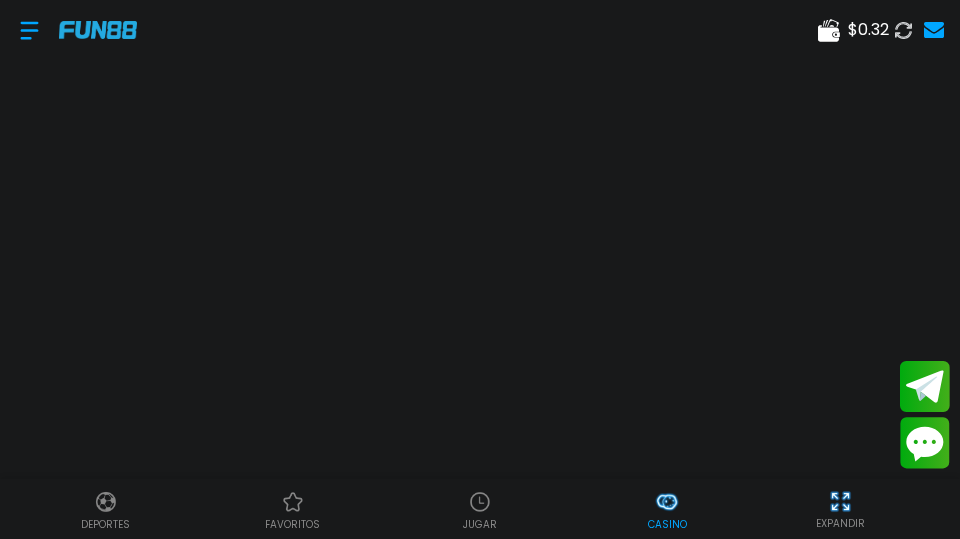 click on "JUGAR" at bounding box center (480, 524) 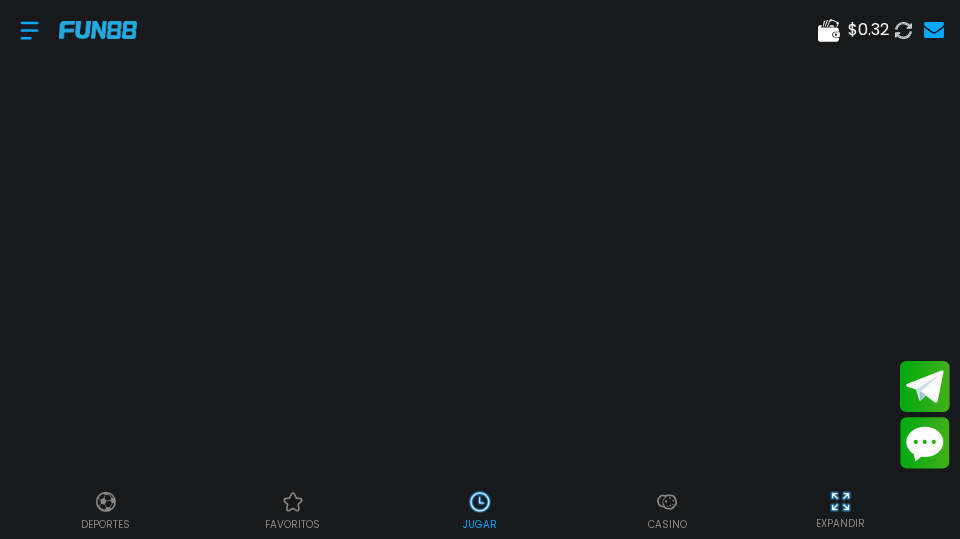 scroll, scrollTop: 60, scrollLeft: 0, axis: vertical 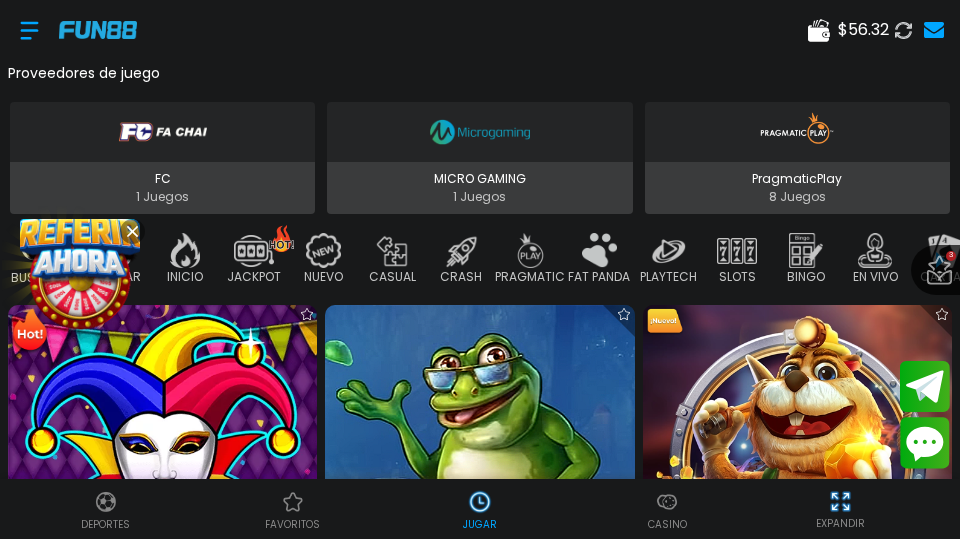 click at bounding box center [479, 459] 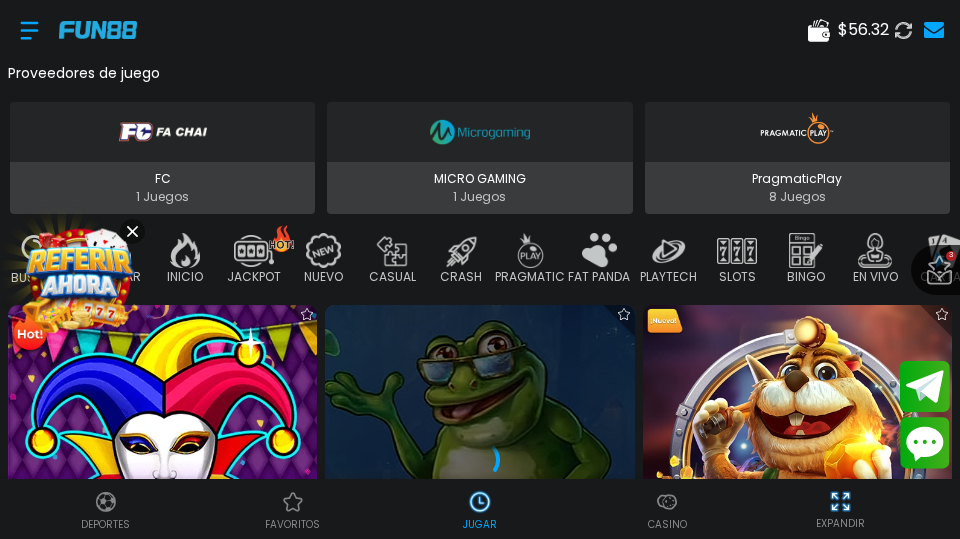 scroll, scrollTop: 645, scrollLeft: 0, axis: vertical 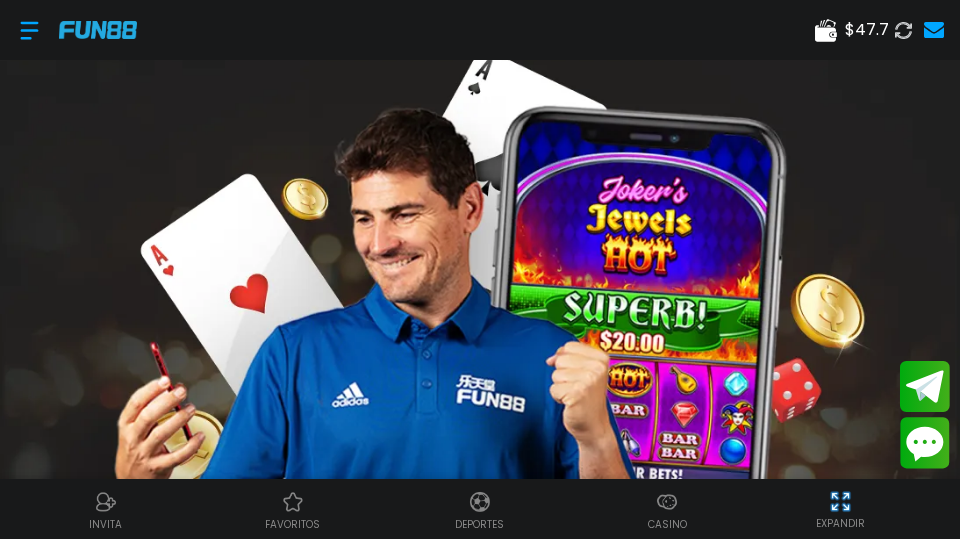 click at bounding box center [667, 502] 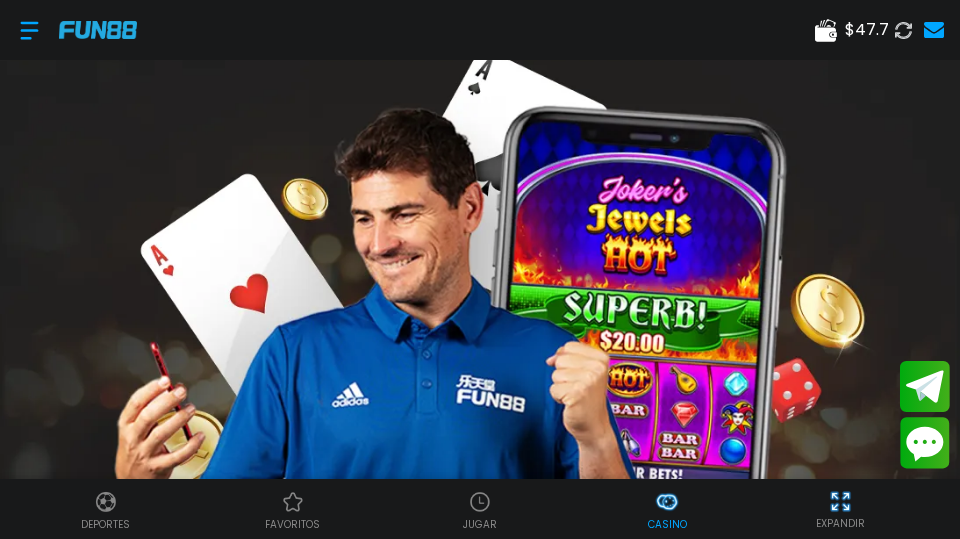 scroll, scrollTop: 0, scrollLeft: 0, axis: both 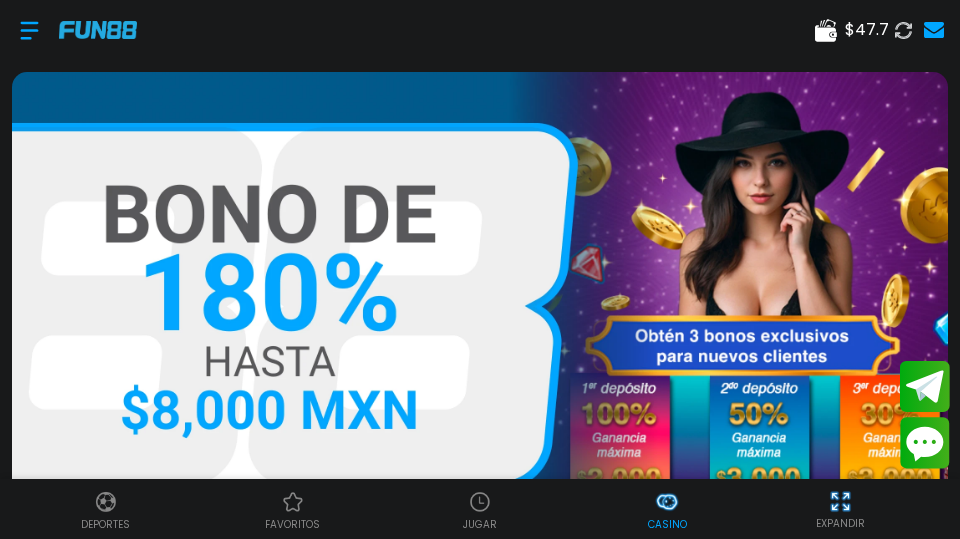 click at bounding box center [480, 502] 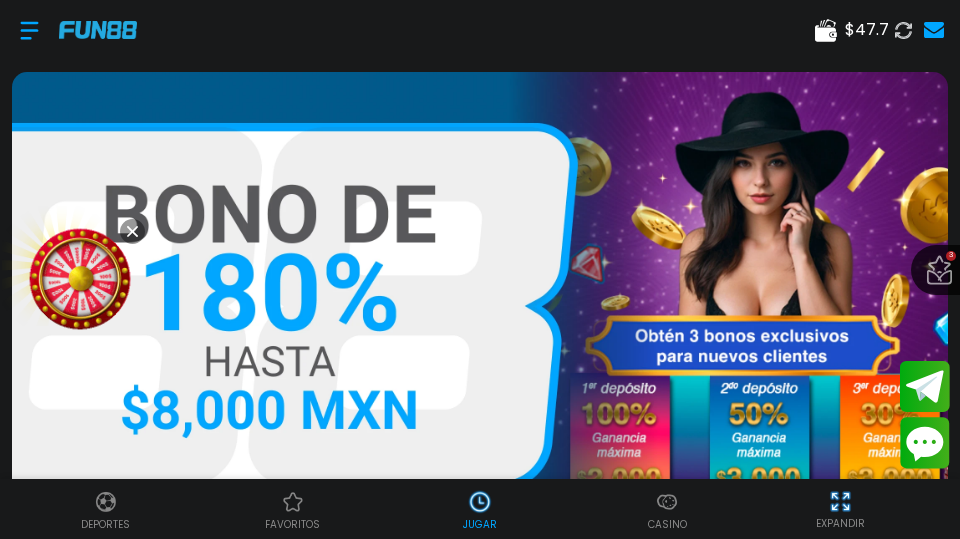 scroll, scrollTop: 60, scrollLeft: 0, axis: vertical 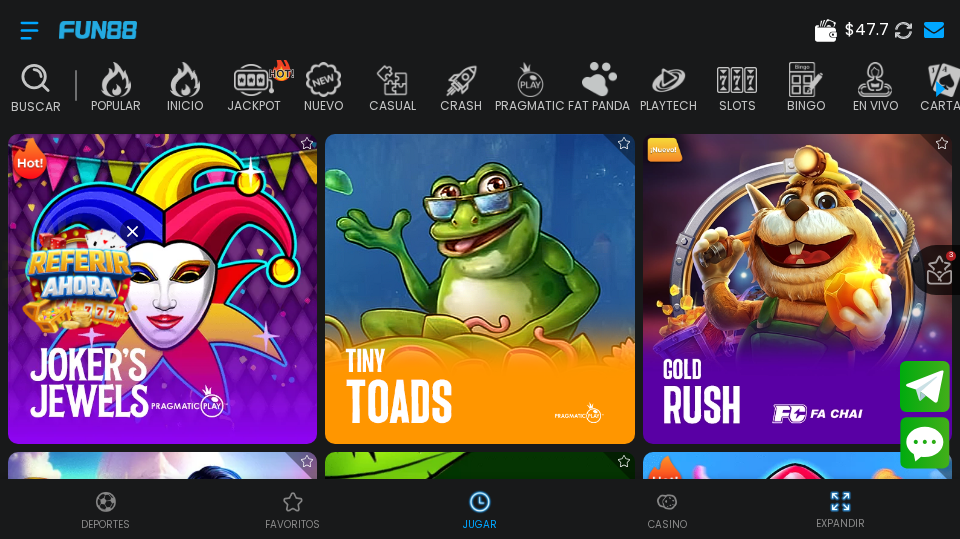 click at bounding box center [479, 288] 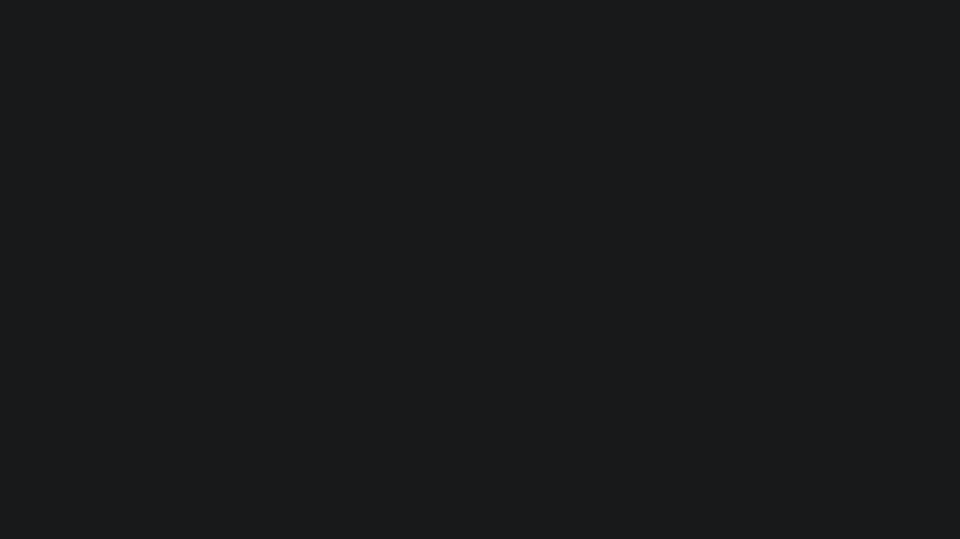 scroll, scrollTop: 0, scrollLeft: 0, axis: both 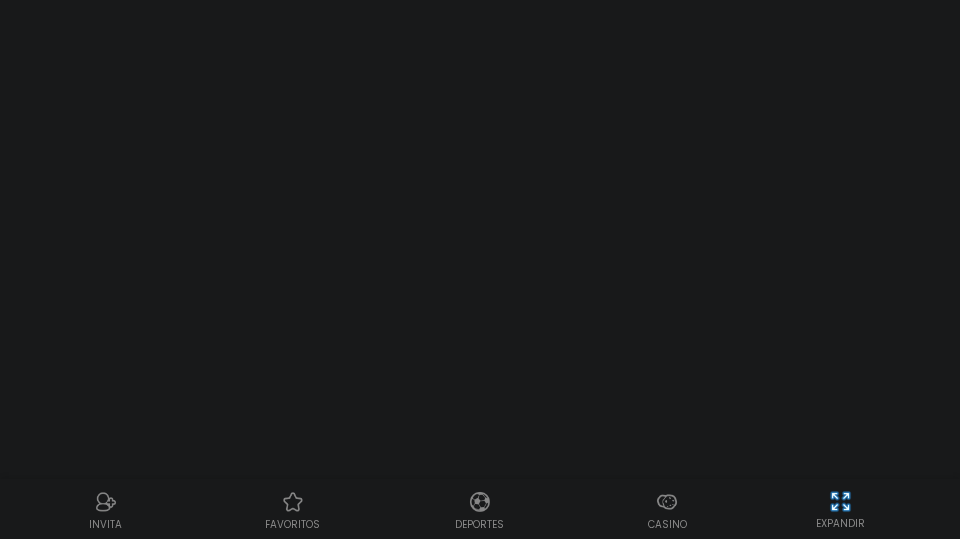 click at bounding box center (667, 502) 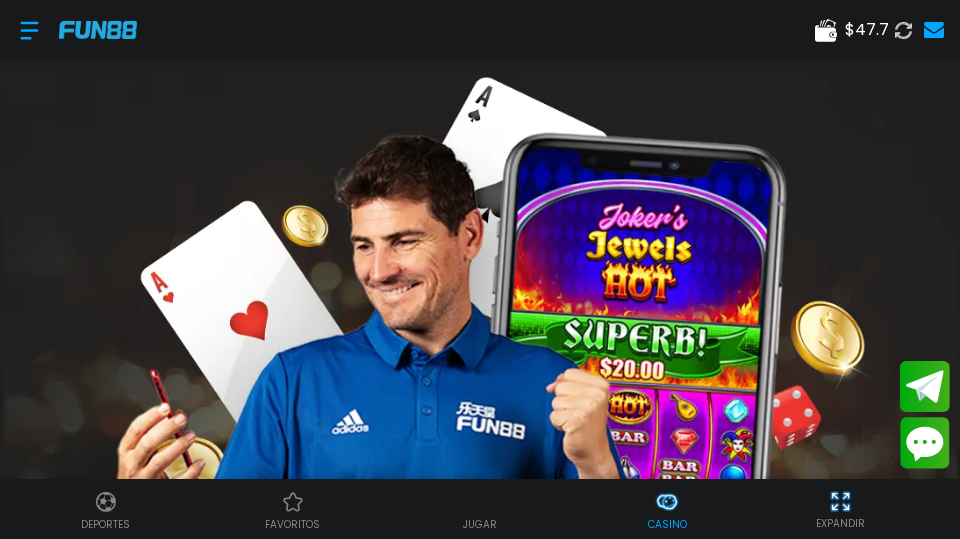 scroll, scrollTop: 4, scrollLeft: 0, axis: vertical 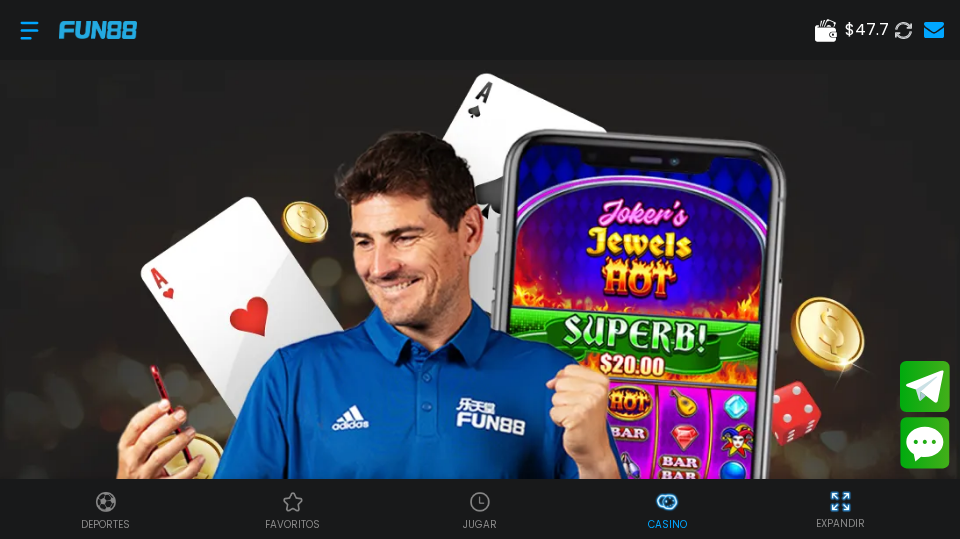 click at bounding box center [480, 502] 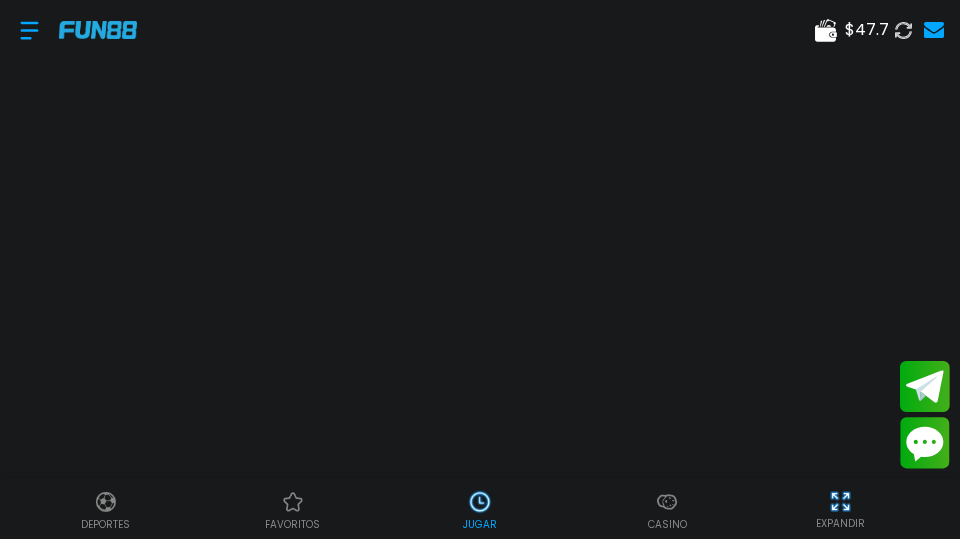 scroll, scrollTop: 60, scrollLeft: 0, axis: vertical 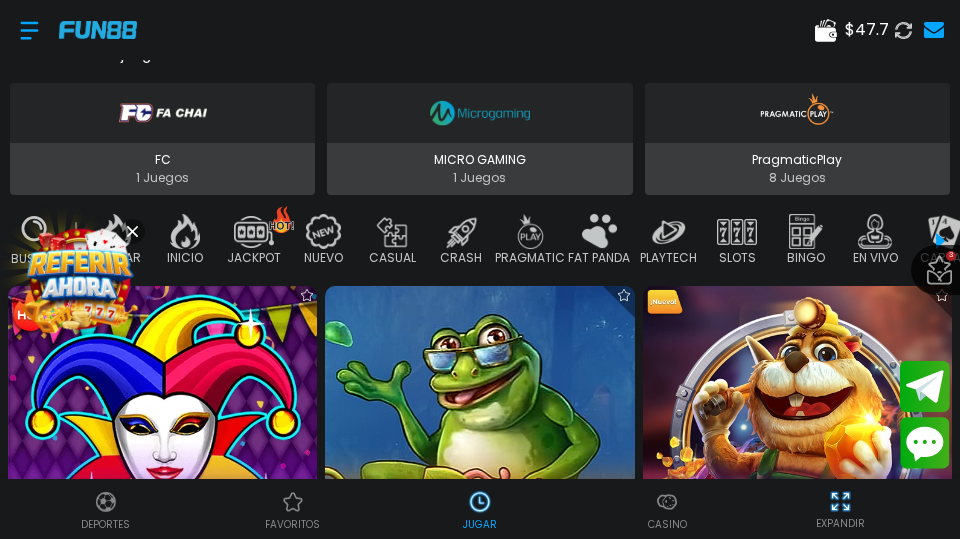 click at bounding box center (479, 440) 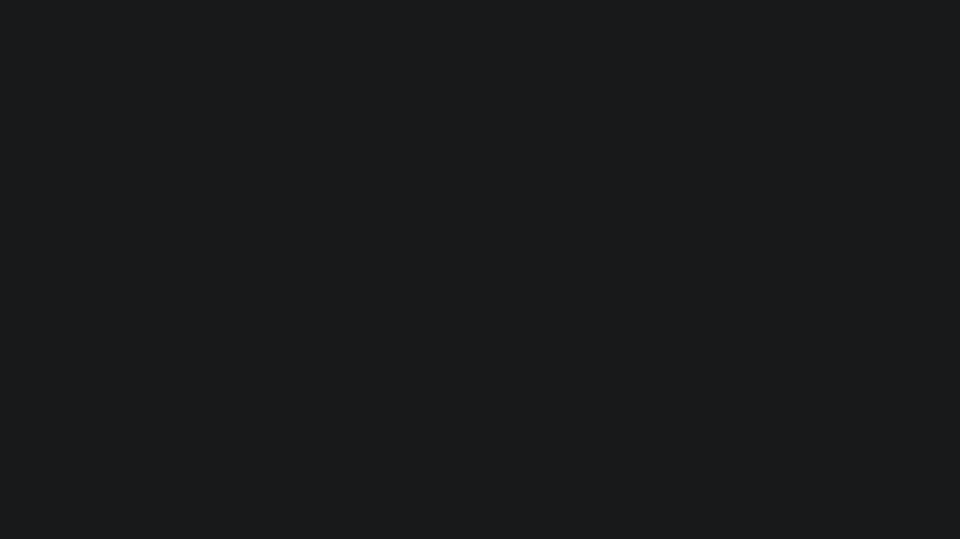 scroll, scrollTop: 0, scrollLeft: 0, axis: both 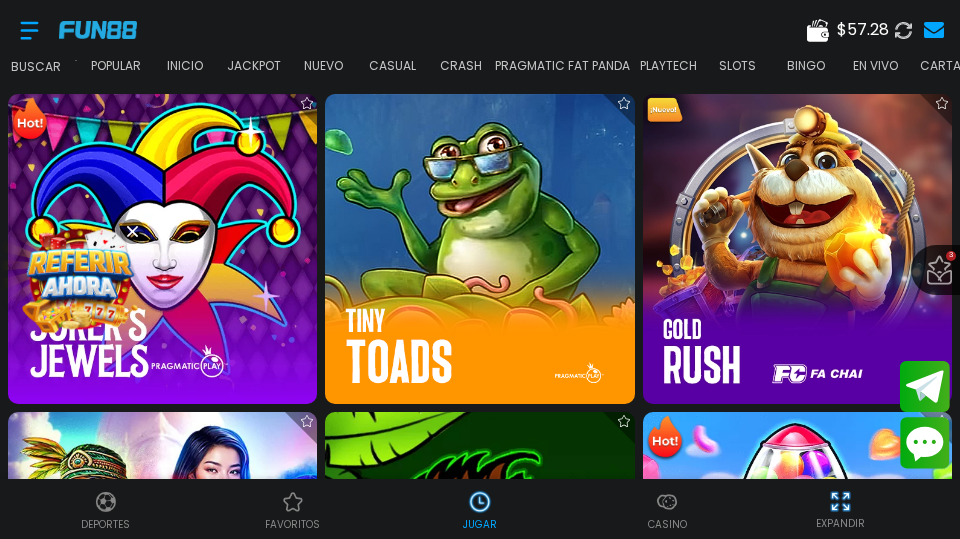 click at bounding box center (479, 248) 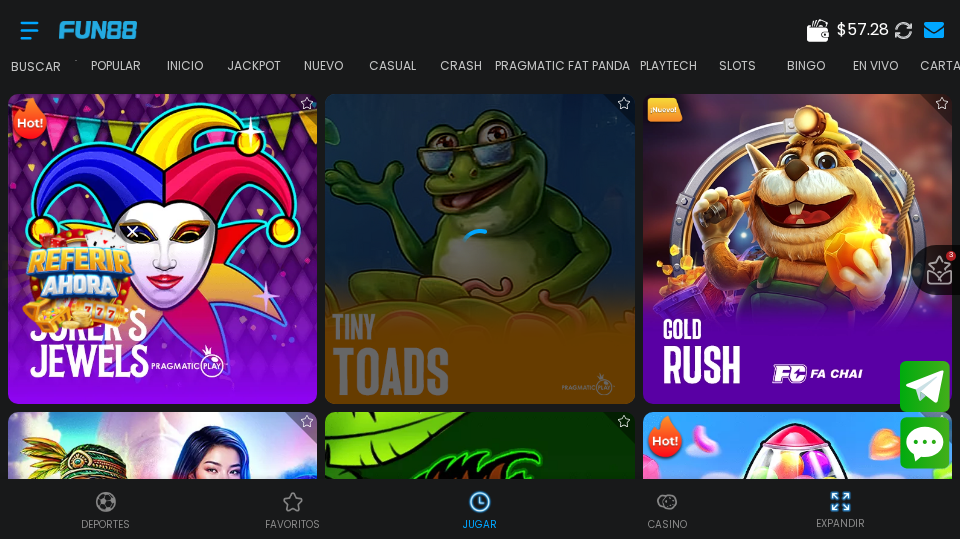 scroll, scrollTop: 60, scrollLeft: 0, axis: vertical 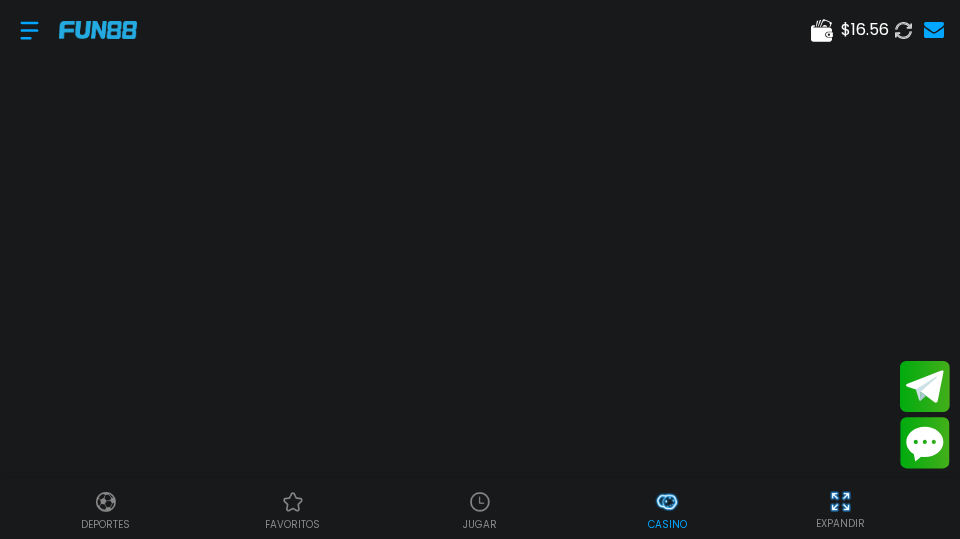 click at bounding box center [480, 502] 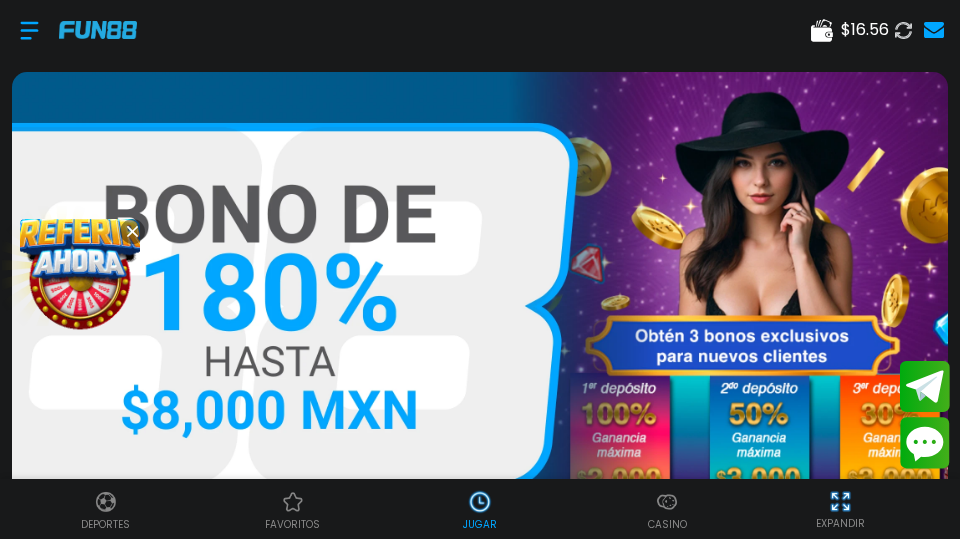 scroll, scrollTop: 0, scrollLeft: 50, axis: horizontal 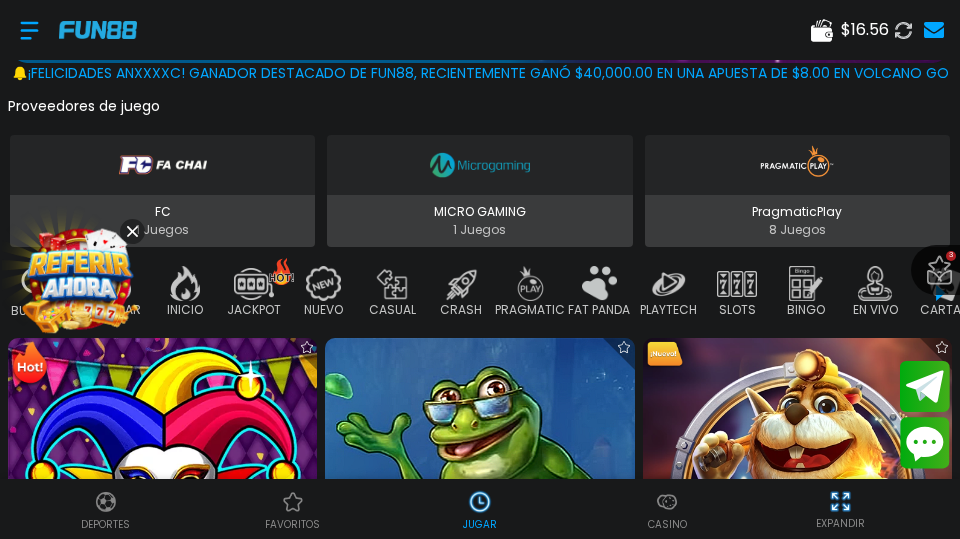 click at bounding box center [479, 492] 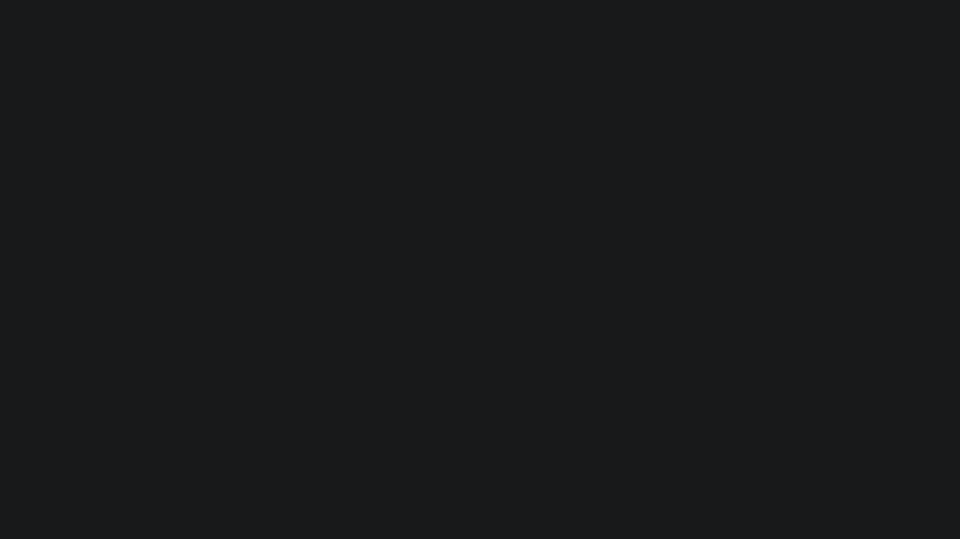 scroll, scrollTop: 0, scrollLeft: 0, axis: both 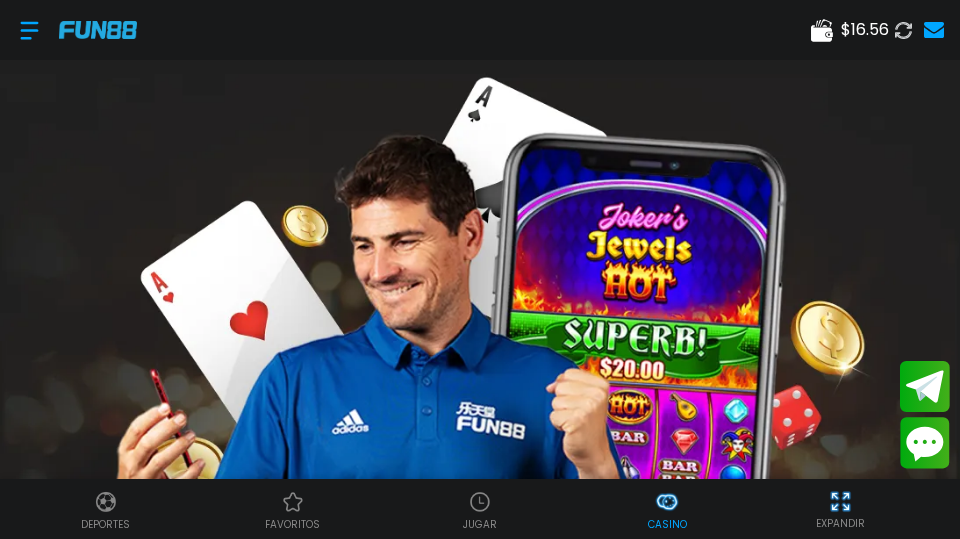 click at bounding box center (480, 502) 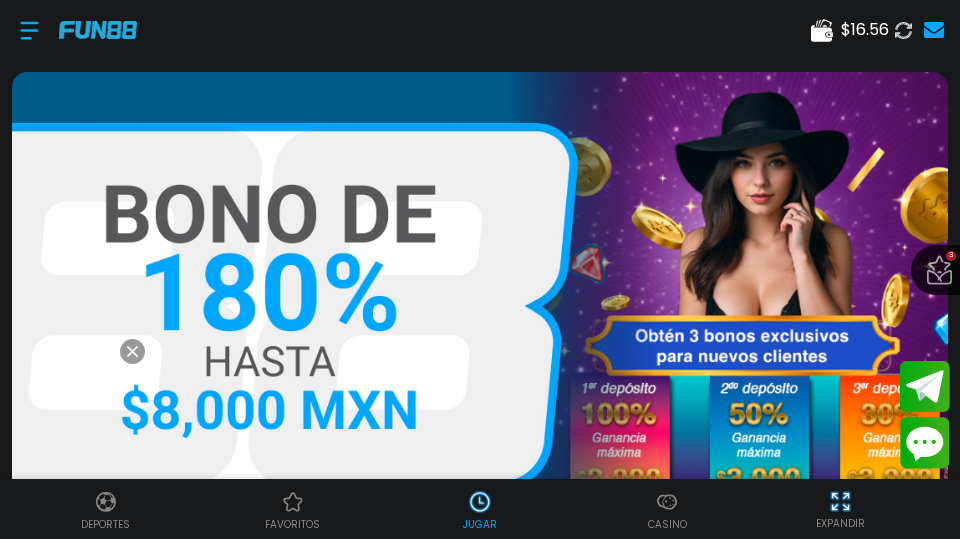 scroll, scrollTop: 0, scrollLeft: 0, axis: both 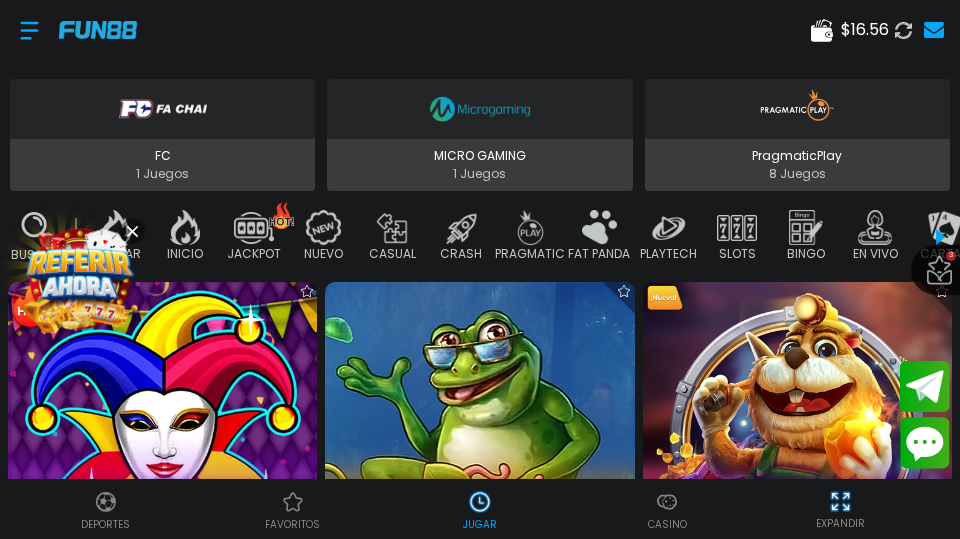 click at bounding box center [479, 436] 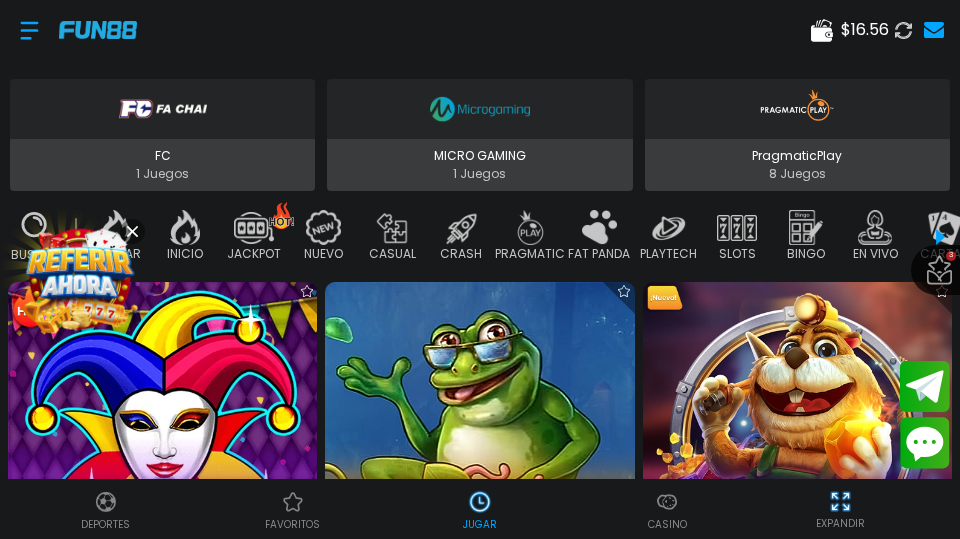 scroll, scrollTop: 60, scrollLeft: 0, axis: vertical 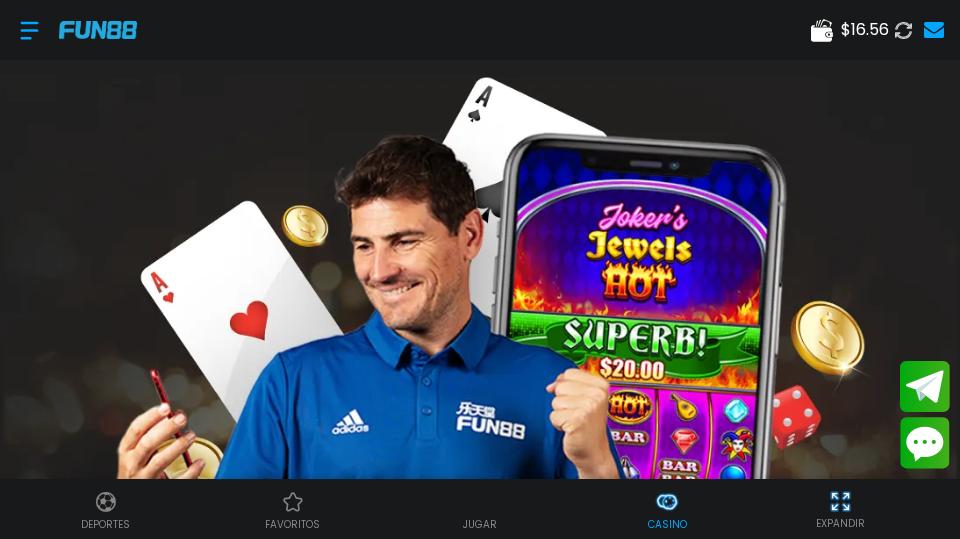 click at bounding box center (480, 502) 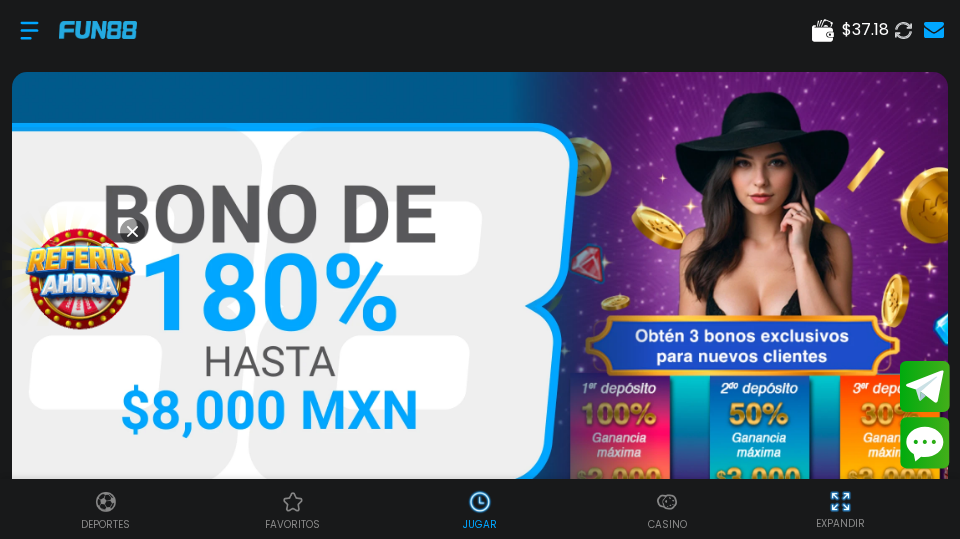 scroll, scrollTop: 60, scrollLeft: 0, axis: vertical 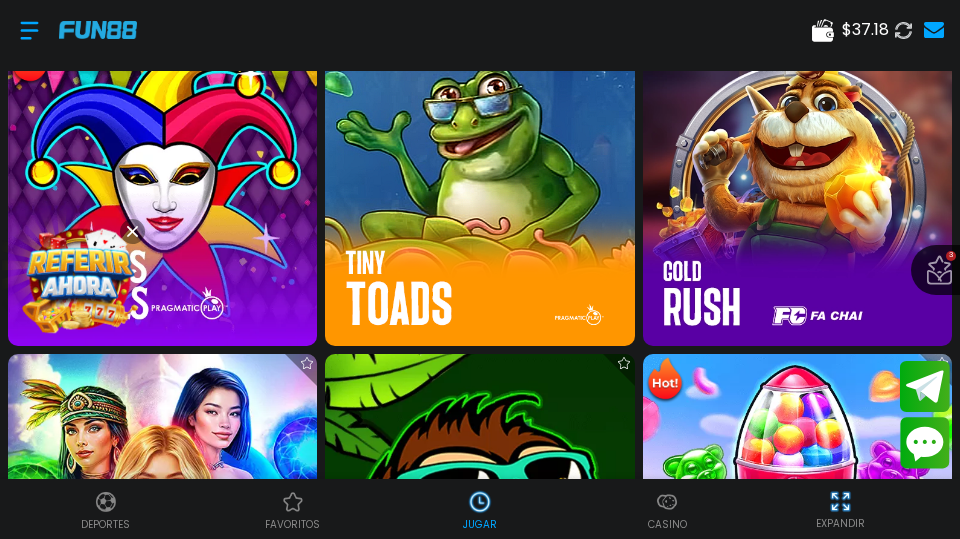 click at bounding box center [797, 508] 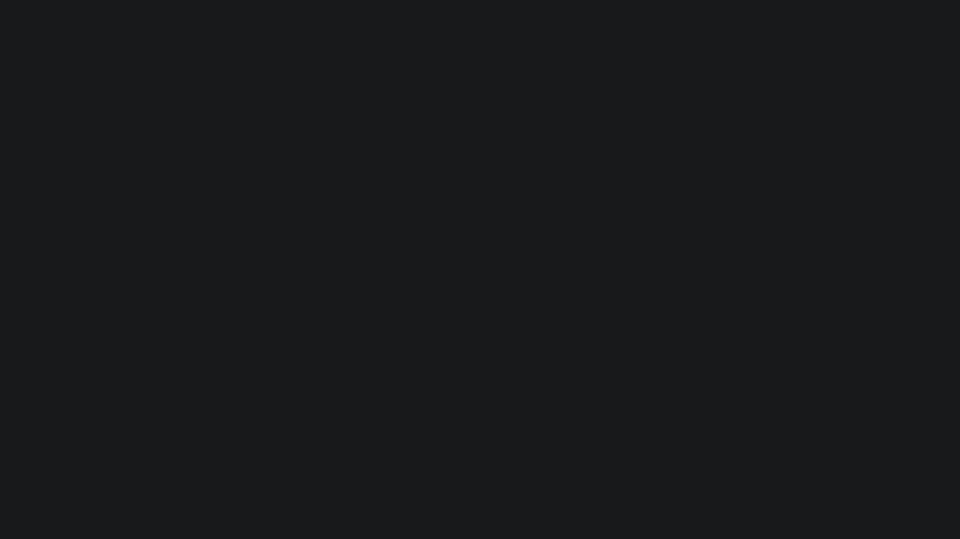scroll, scrollTop: 0, scrollLeft: 0, axis: both 